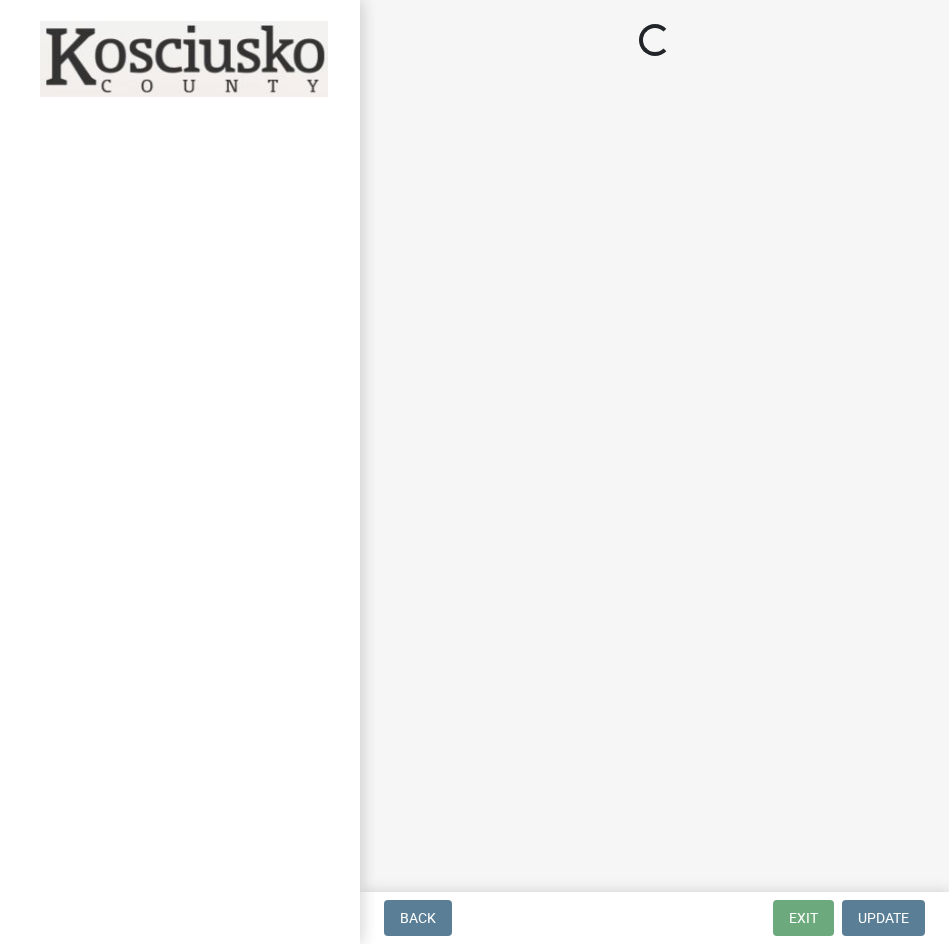 scroll, scrollTop: 0, scrollLeft: 0, axis: both 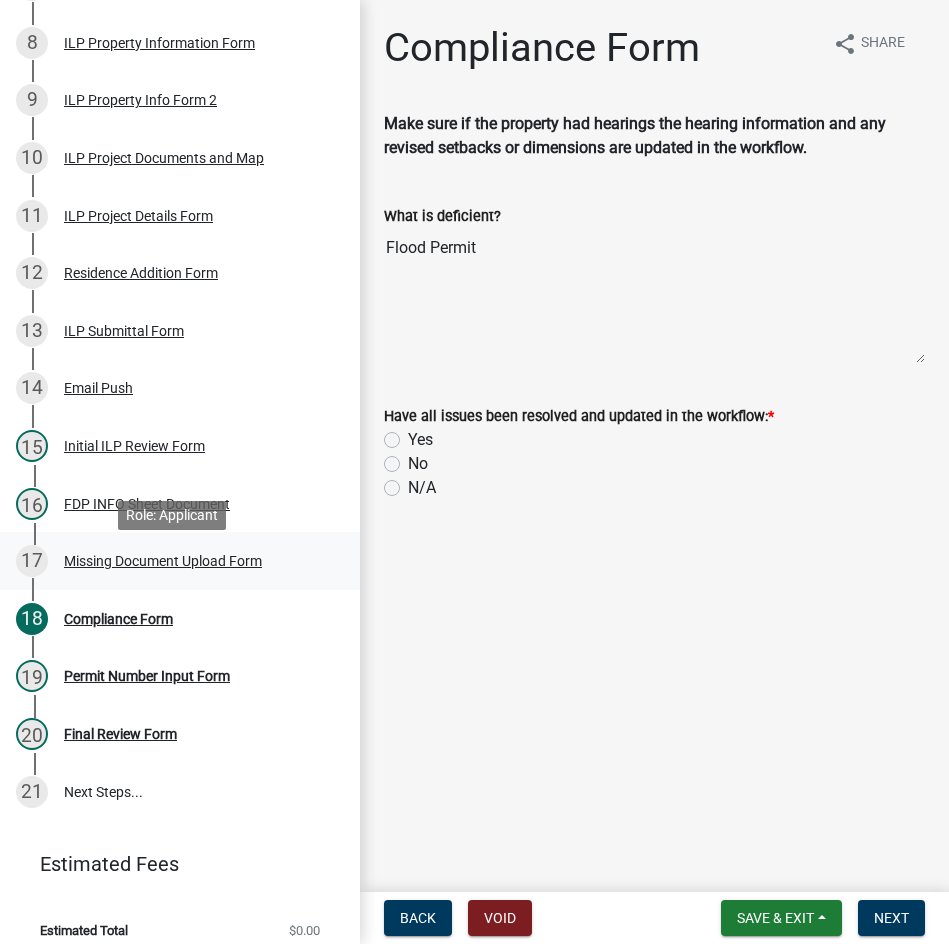 click on "Missing Document Upload Form" at bounding box center [163, 561] 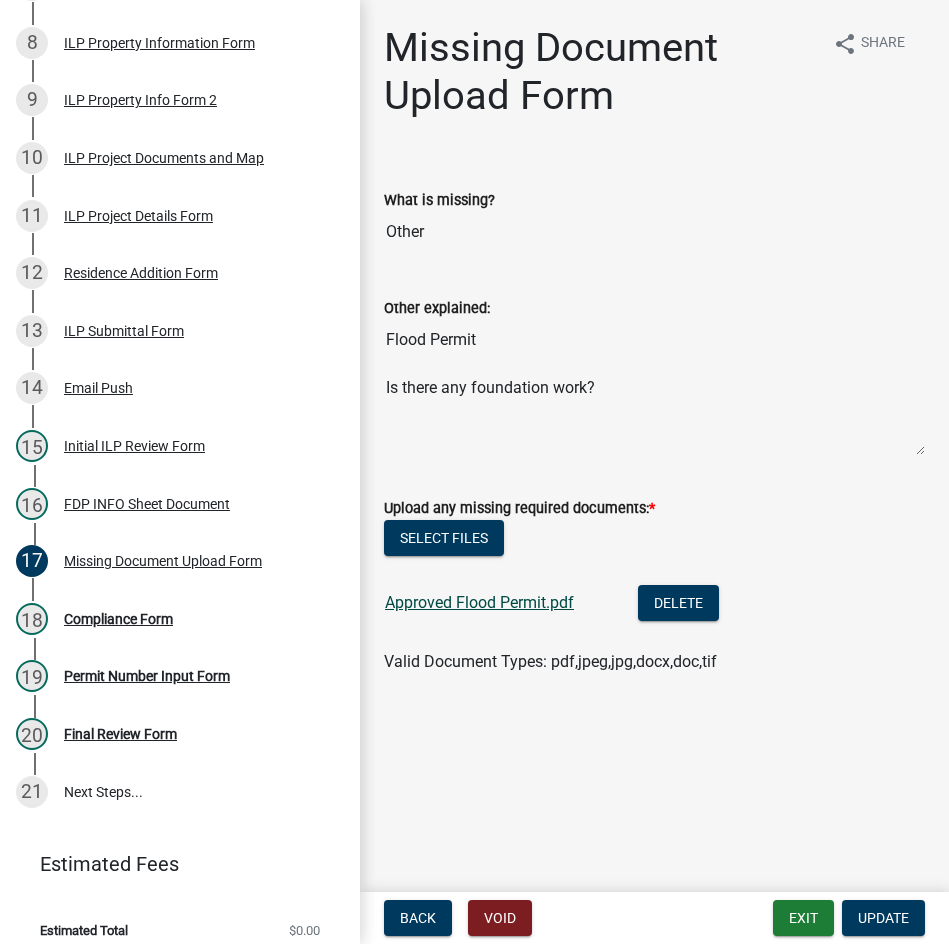 click on "Approved Flood Permit.pdf" 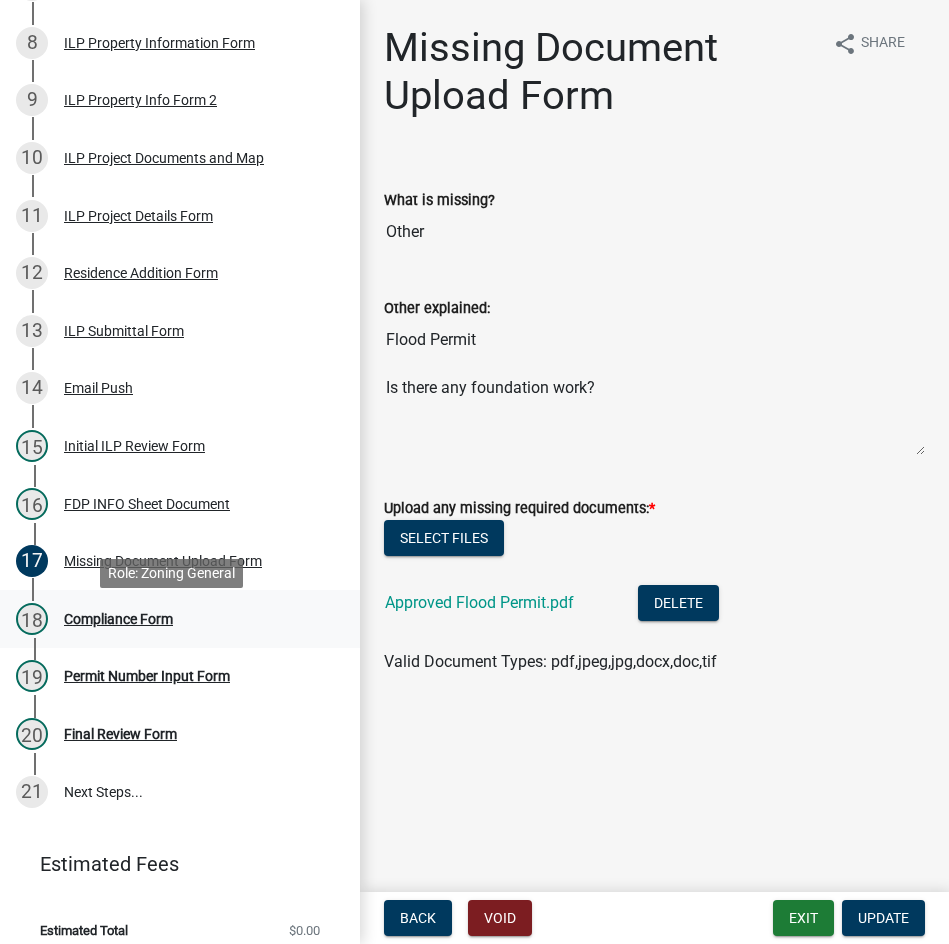 click on "Compliance Form" at bounding box center (118, 619) 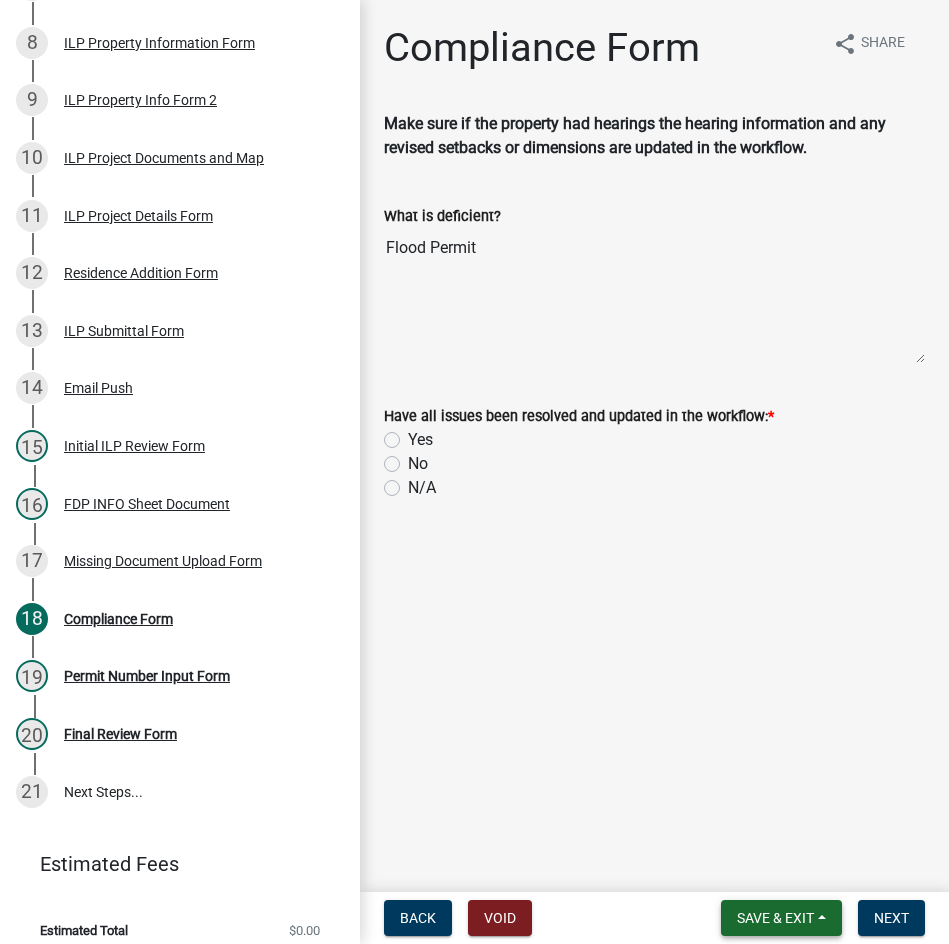 click on "Save & Exit" at bounding box center (775, 918) 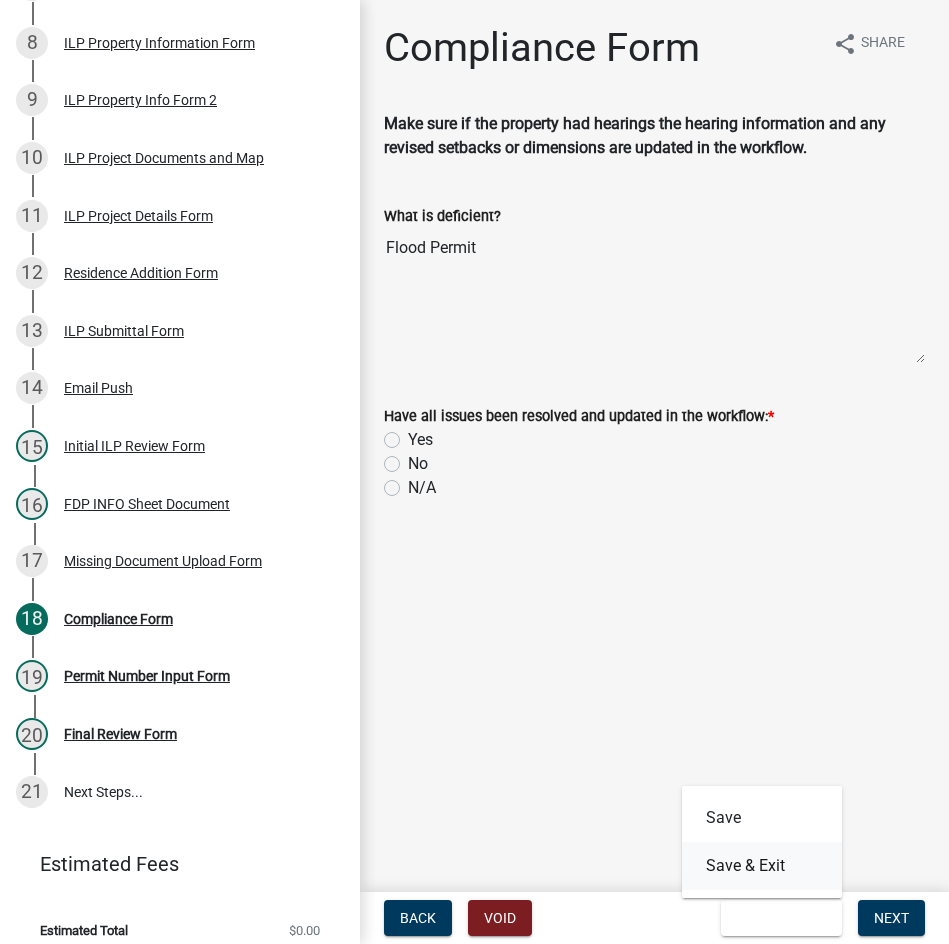 click on "Save & Exit" at bounding box center (762, 866) 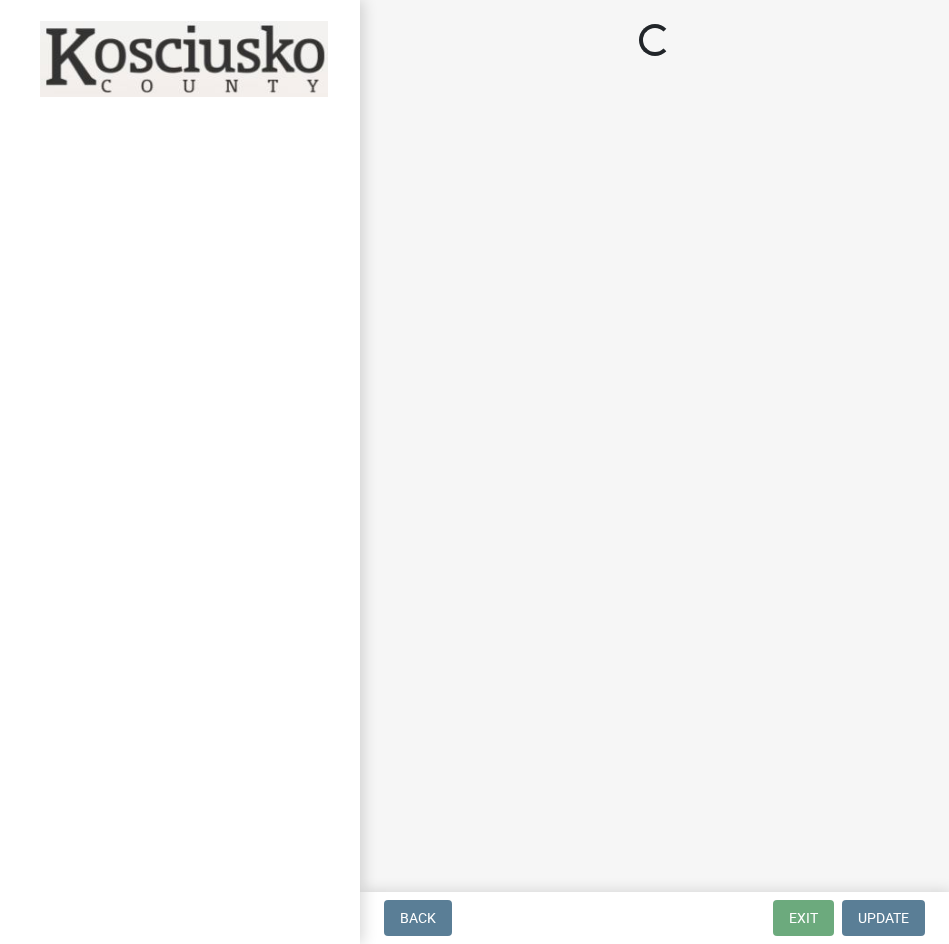scroll, scrollTop: 0, scrollLeft: 0, axis: both 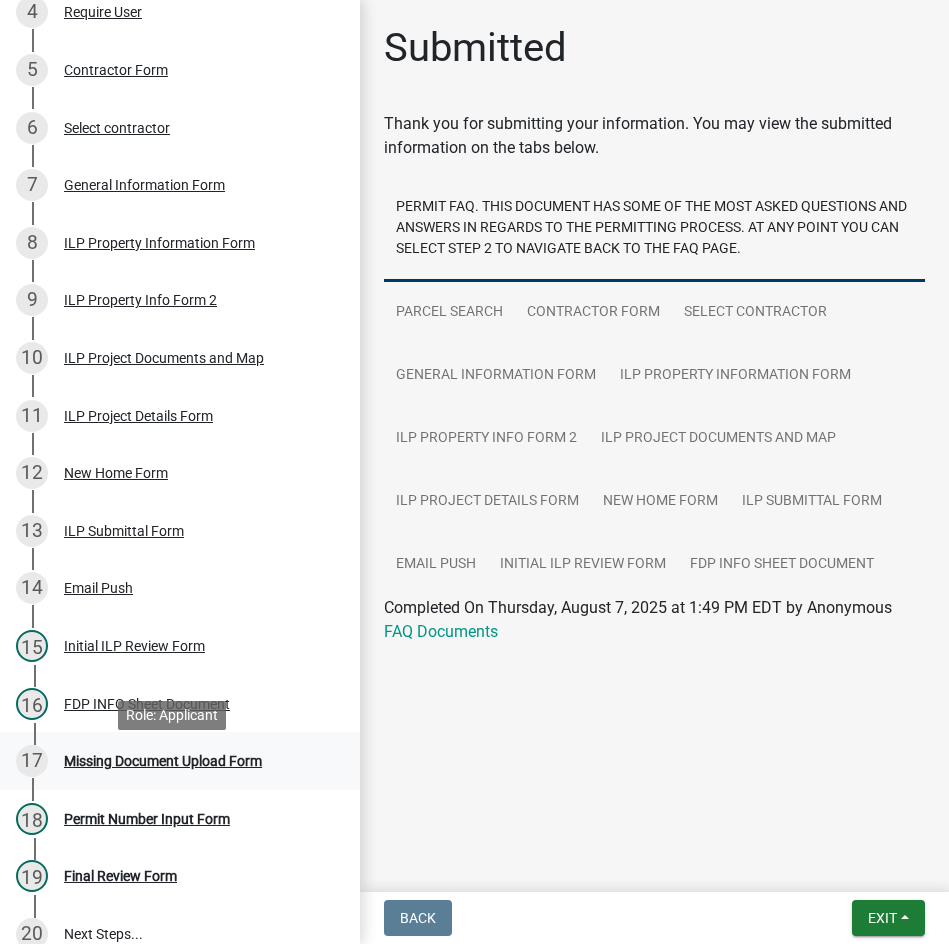 click on "Missing Document Upload Form" at bounding box center (163, 761) 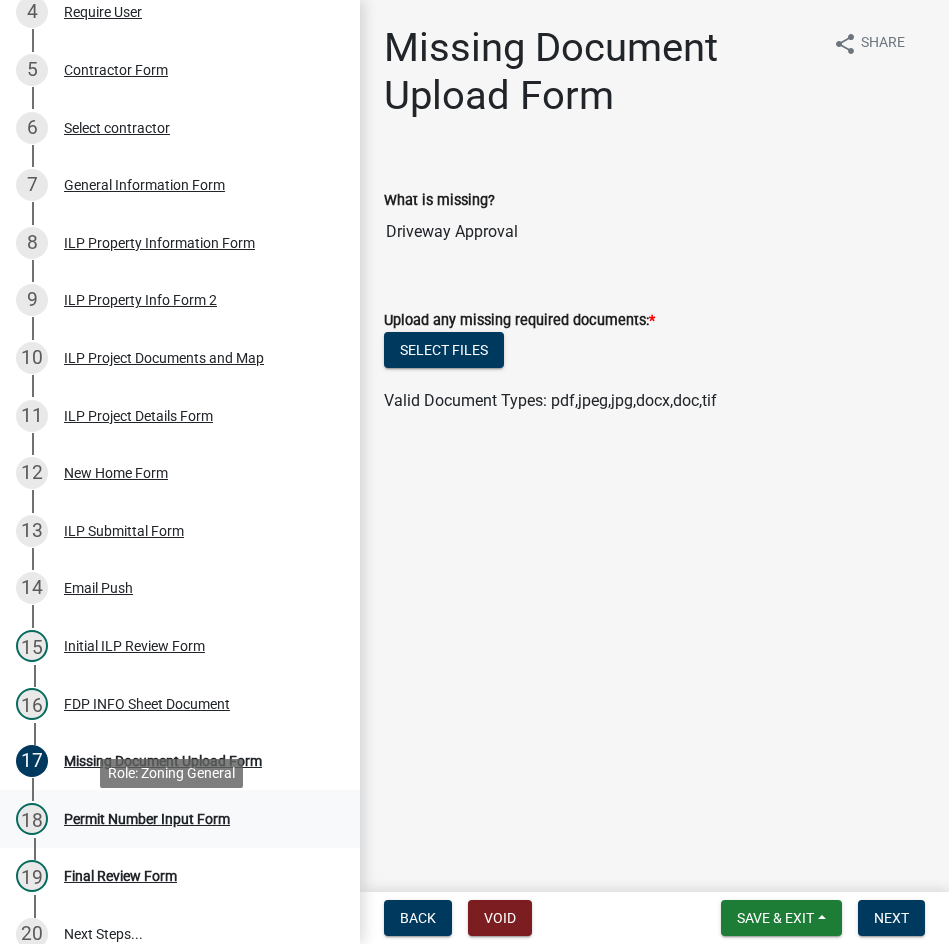 drag, startPoint x: 135, startPoint y: 824, endPoint x: 188, endPoint y: 816, distance: 53.600372 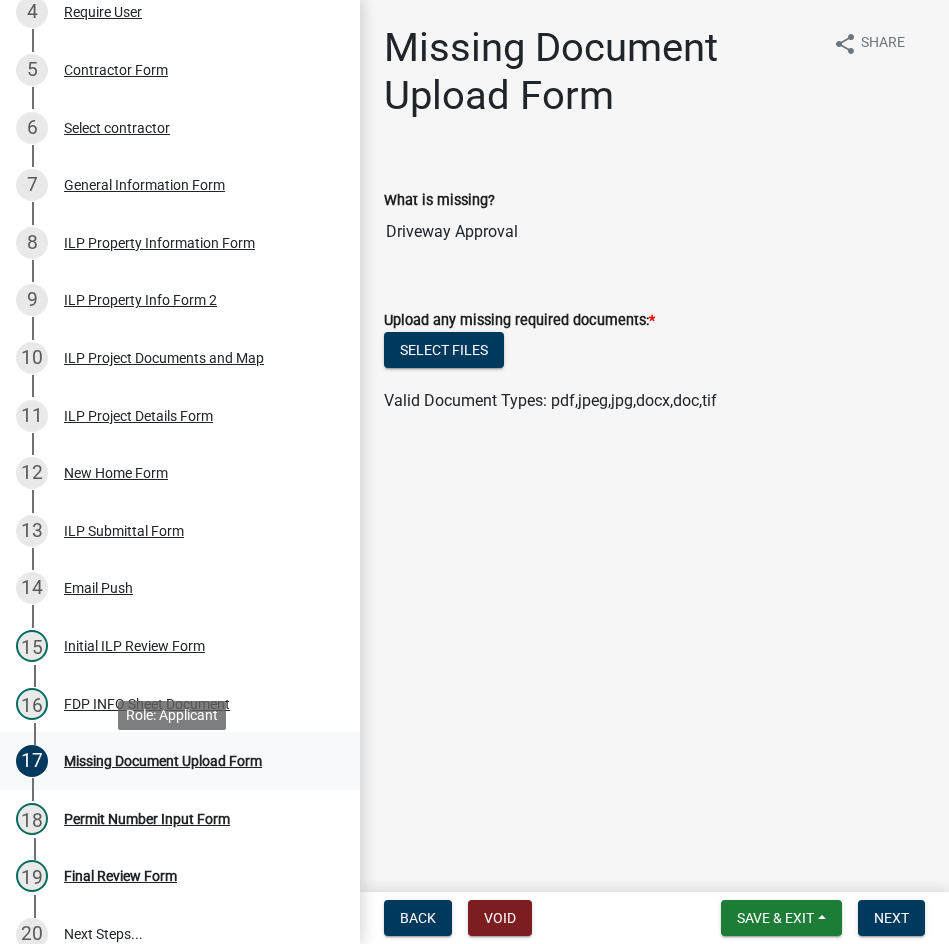 click on "Missing Document Upload Form" at bounding box center (163, 761) 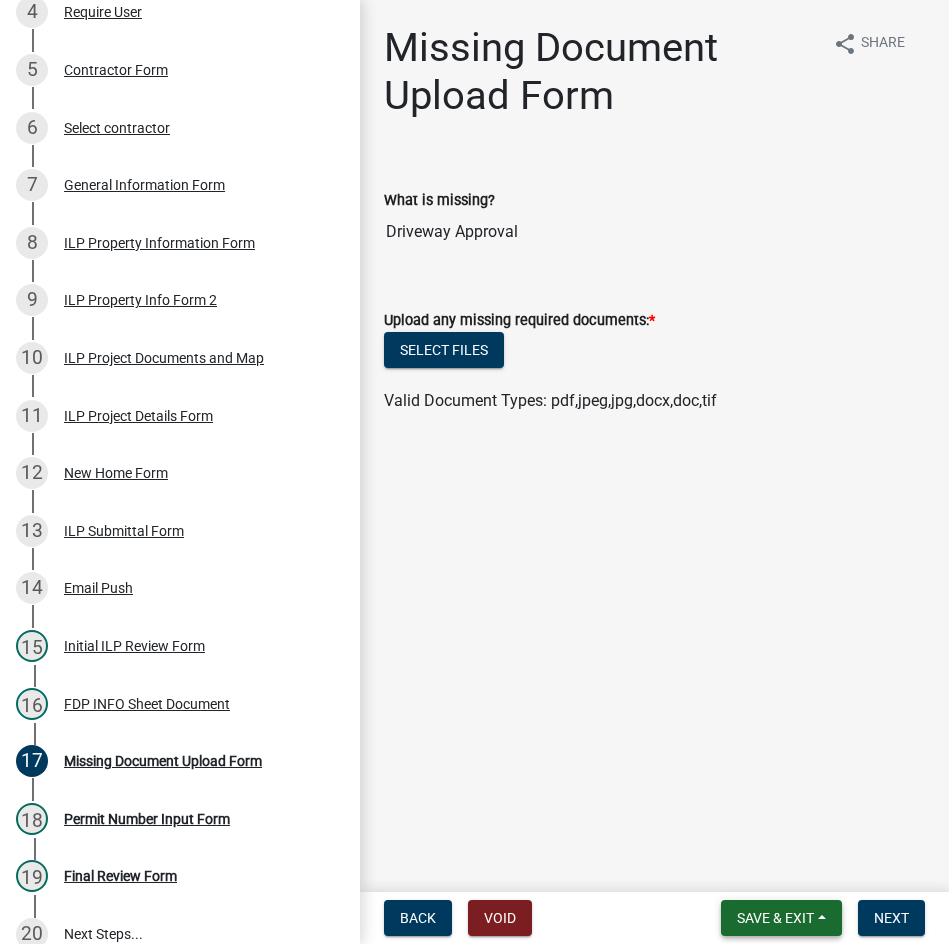 click on "Save & Exit" at bounding box center [775, 918] 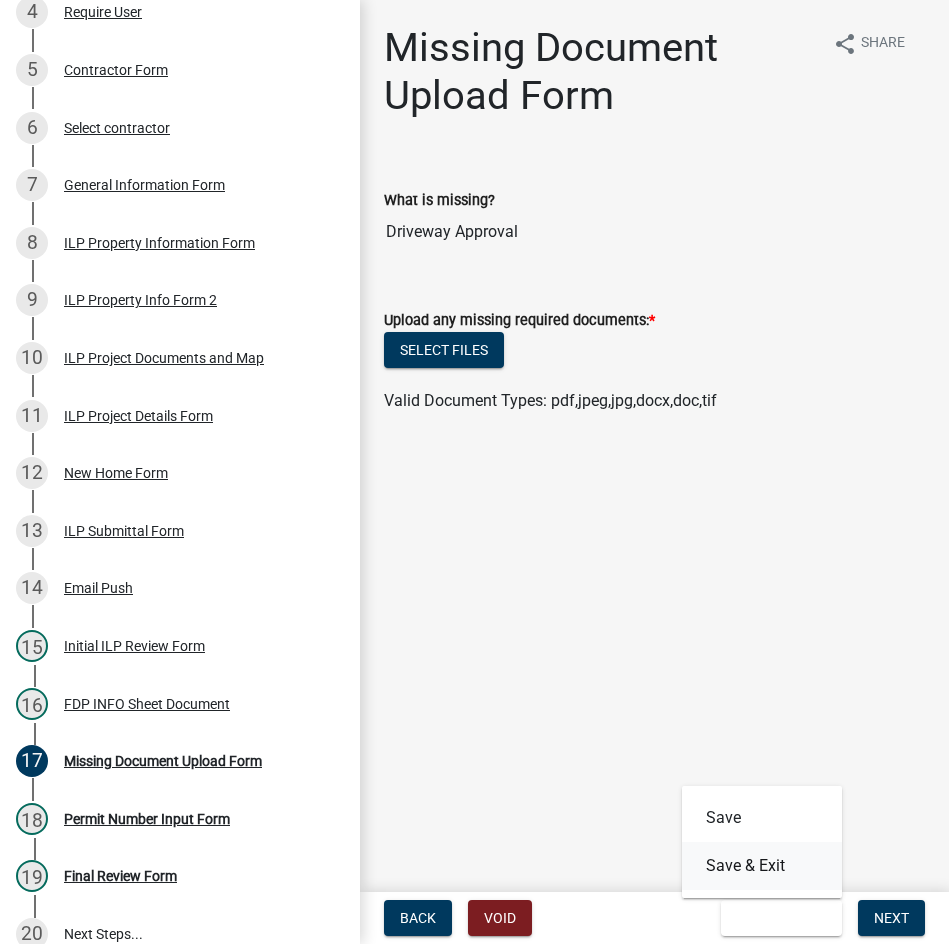 click on "Save & Exit" at bounding box center [762, 866] 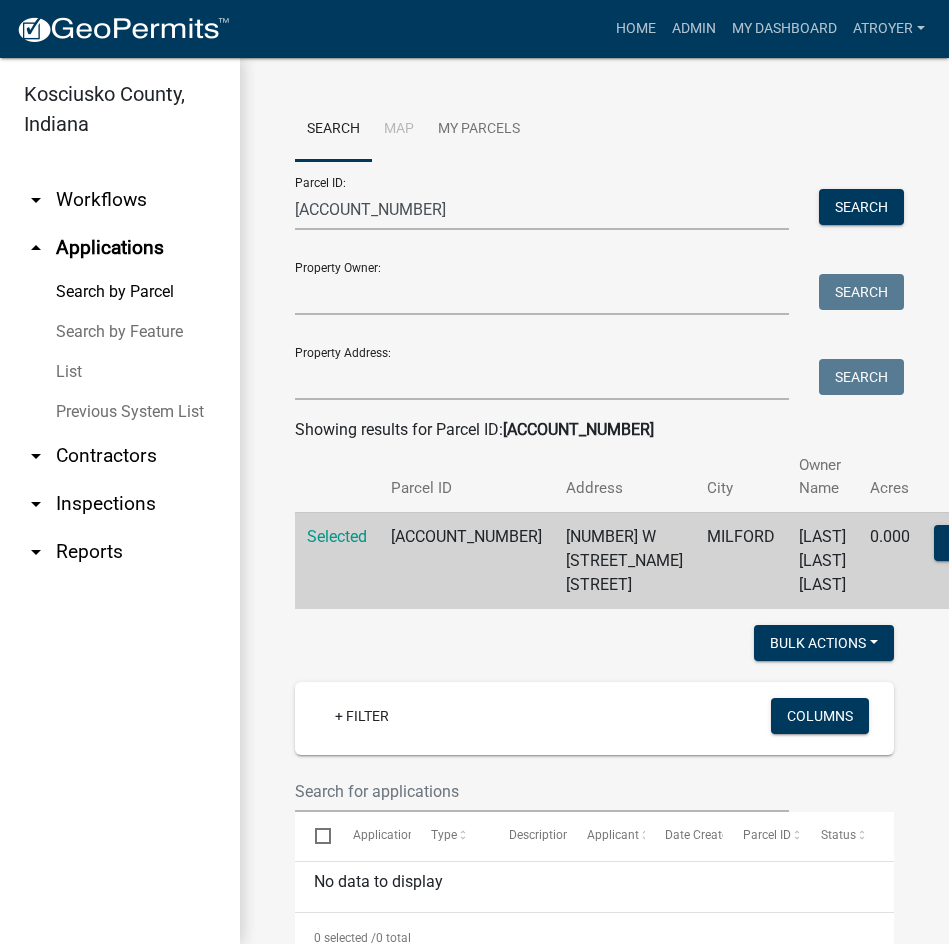 scroll, scrollTop: 0, scrollLeft: 0, axis: both 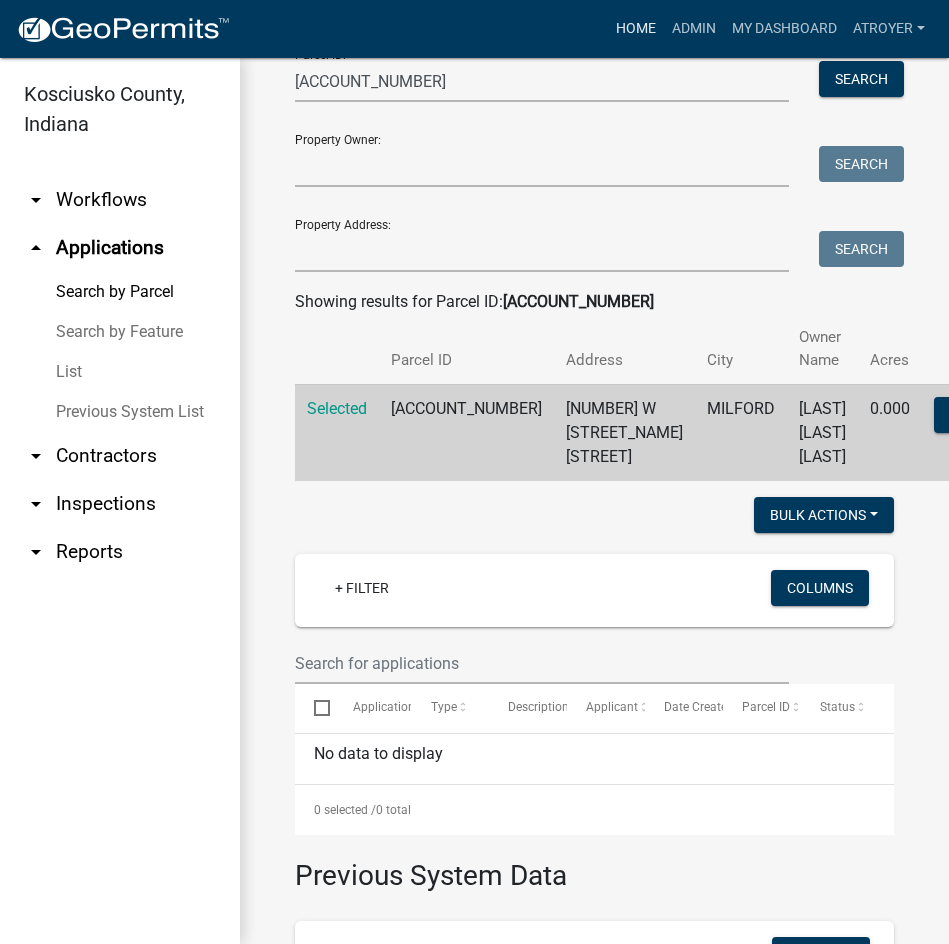 click on "Home" at bounding box center [636, 29] 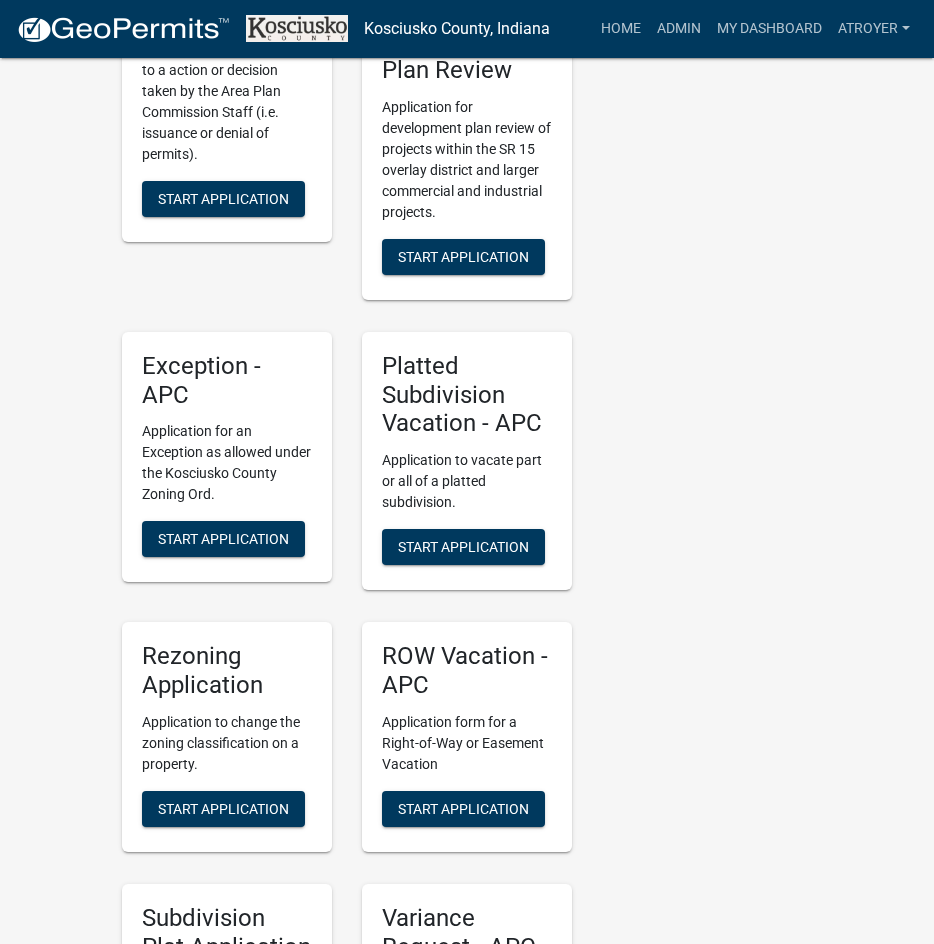 scroll, scrollTop: 3800, scrollLeft: 0, axis: vertical 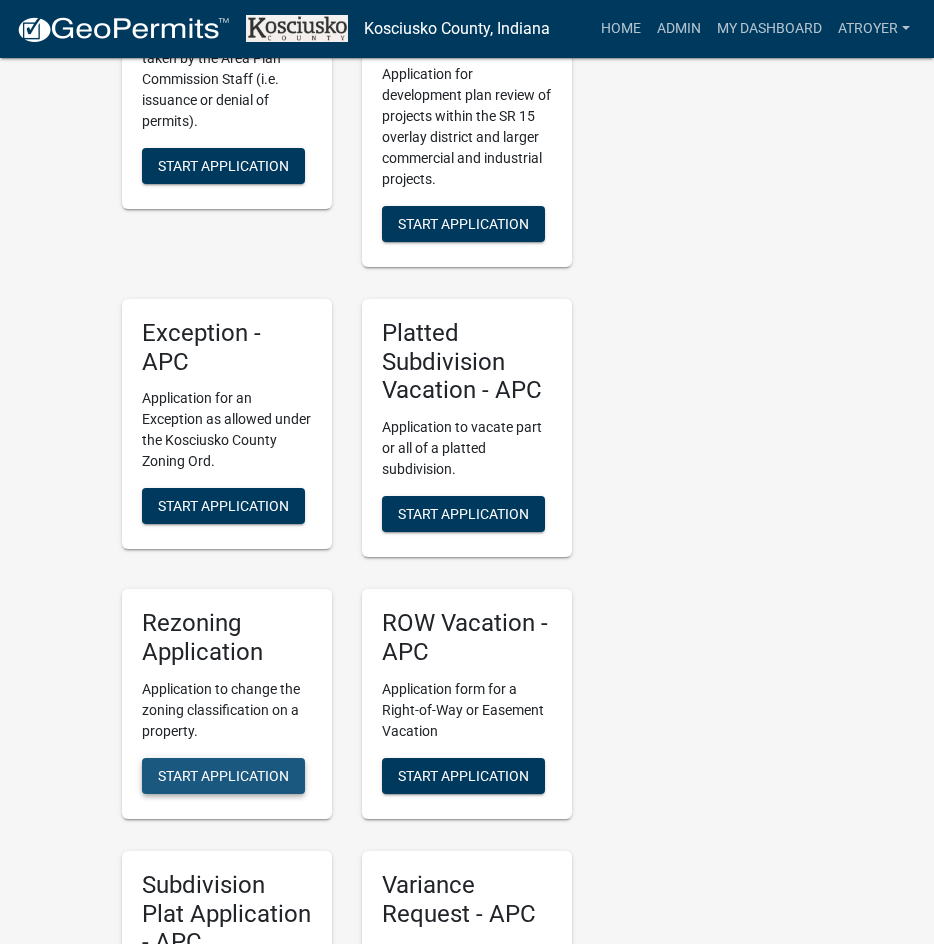 click on "Start Application" at bounding box center (223, 775) 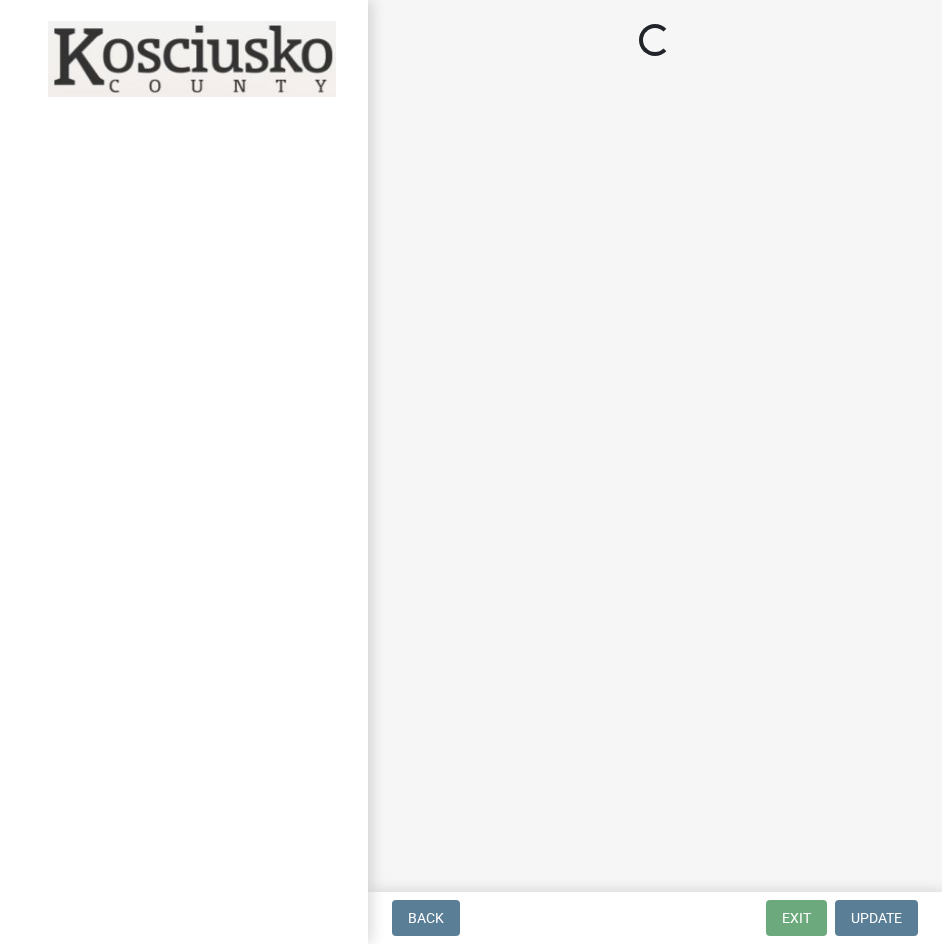 scroll, scrollTop: 0, scrollLeft: 0, axis: both 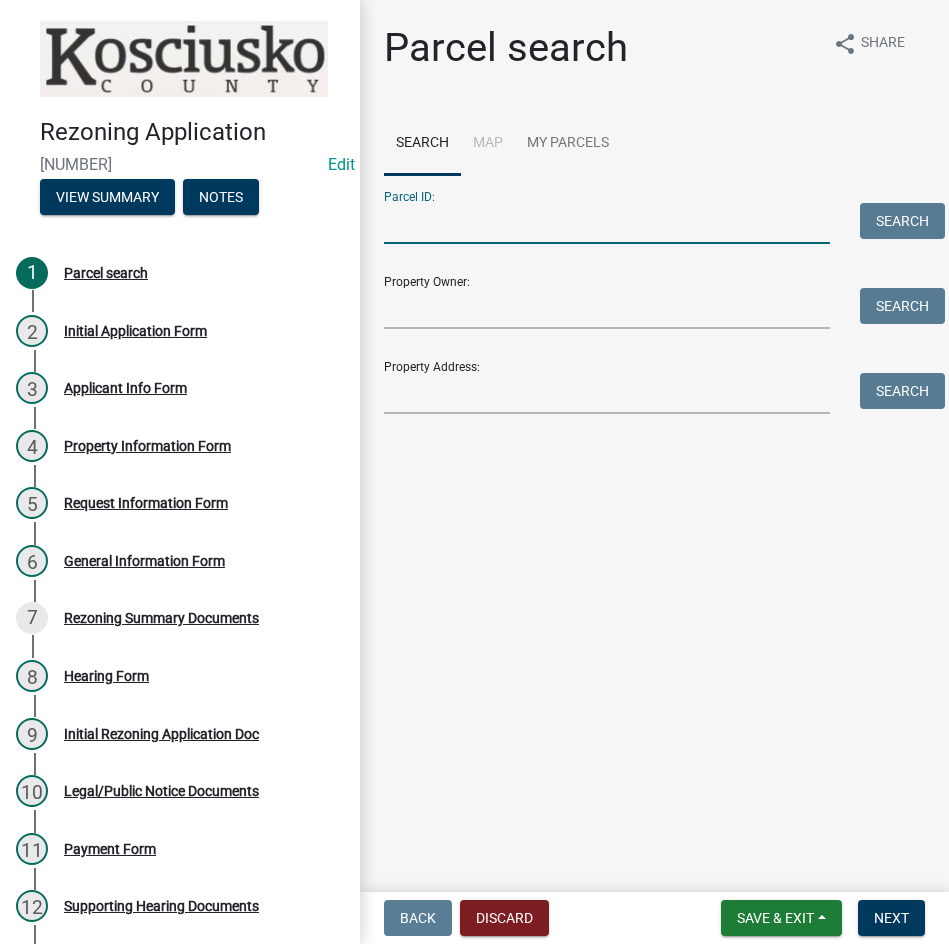 click on "Parcel ID:" at bounding box center [607, 223] 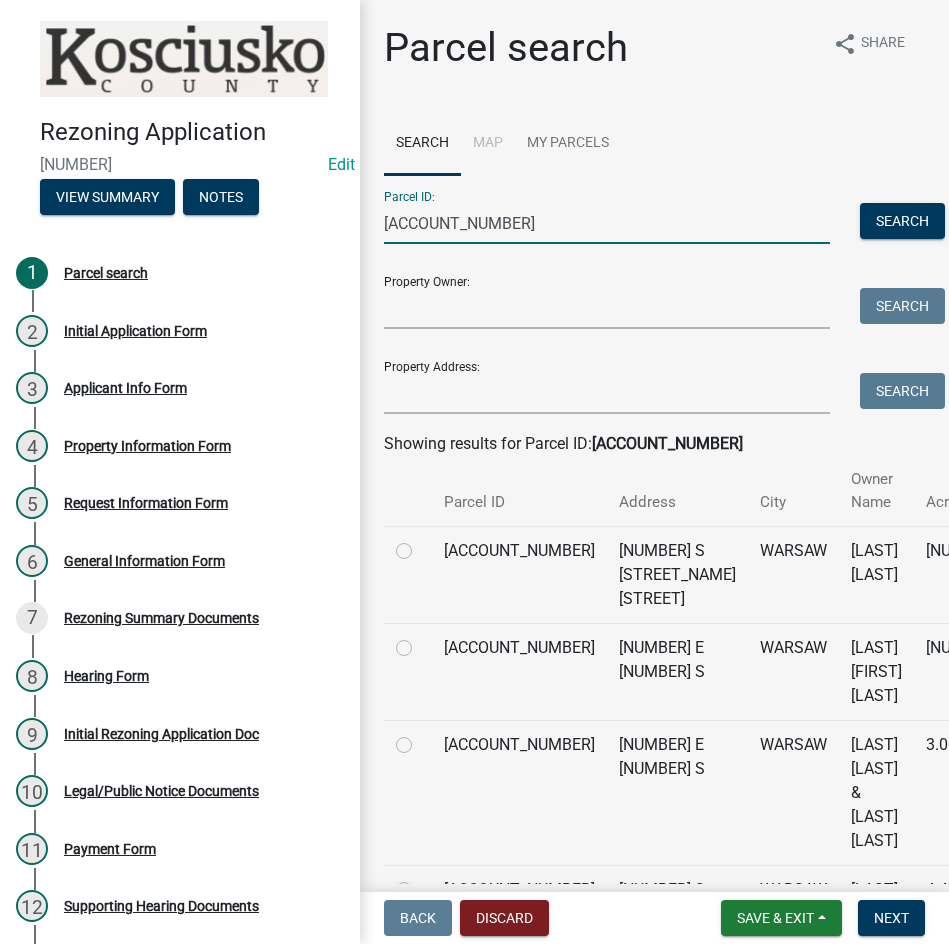 type on "[ACCOUNT_NUMBER]" 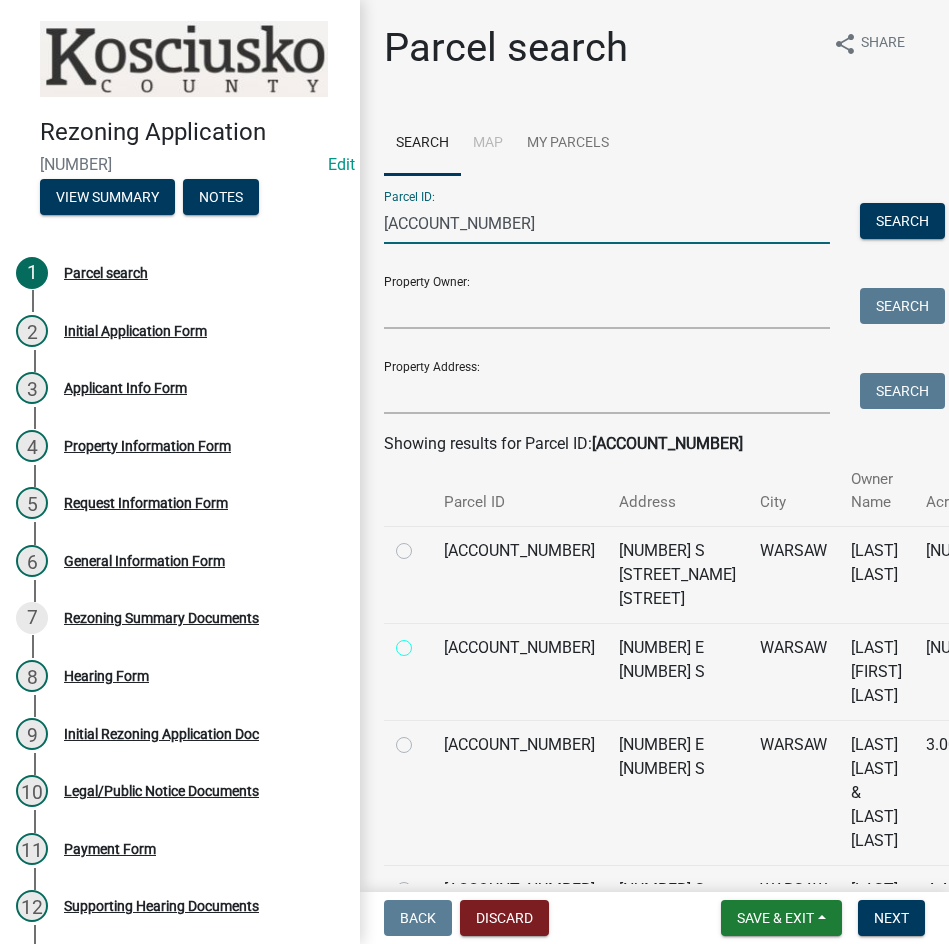 click at bounding box center (426, 642) 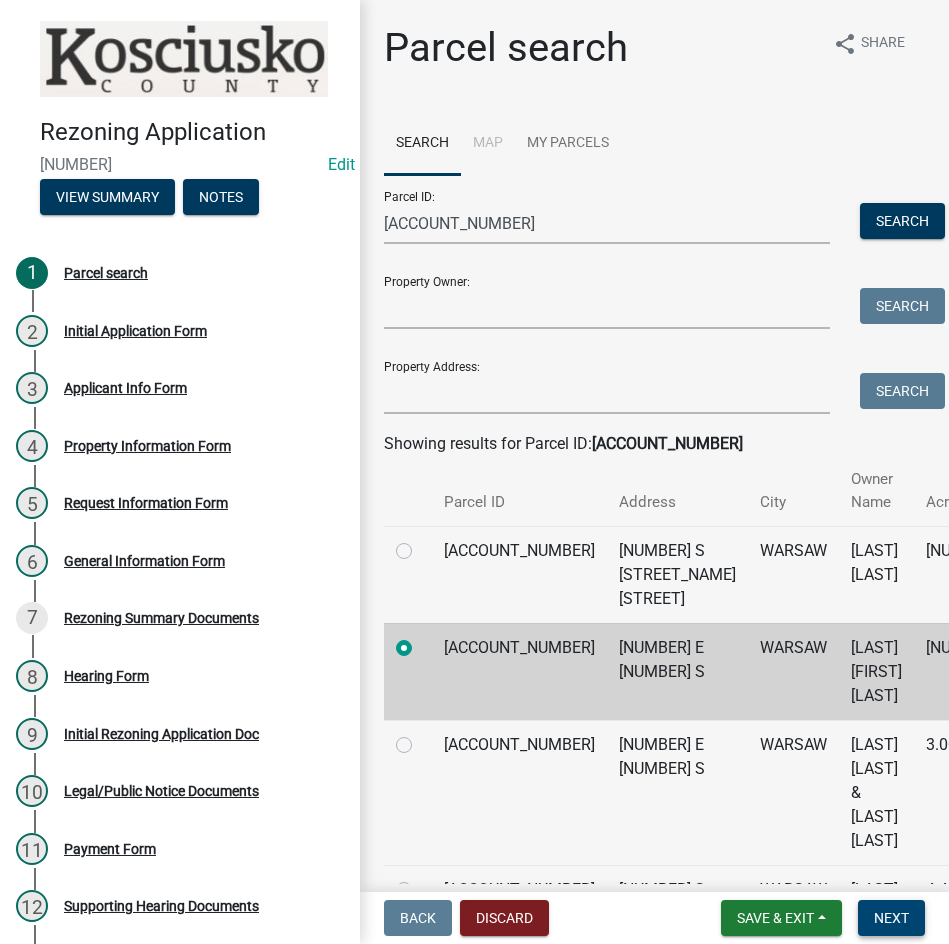click on "Next" at bounding box center (891, 918) 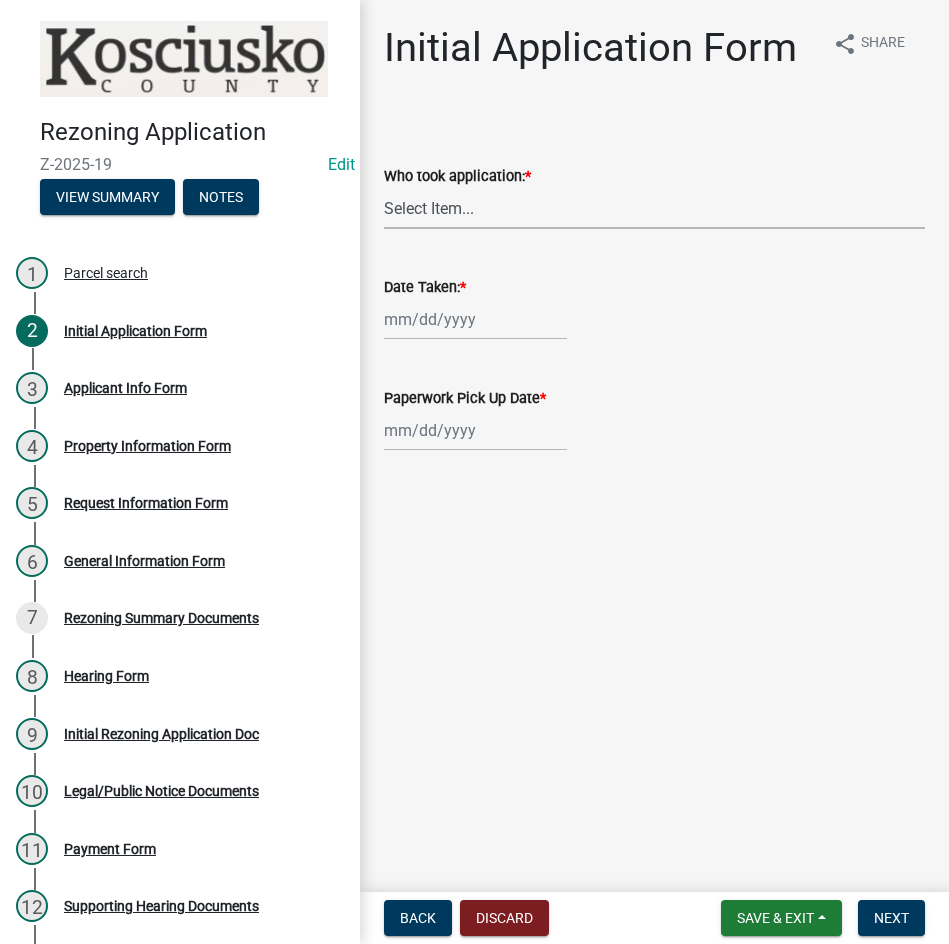 click on "Select Item...   MMS   LT   AT   CS   Vacant   Vacant" at bounding box center (654, 208) 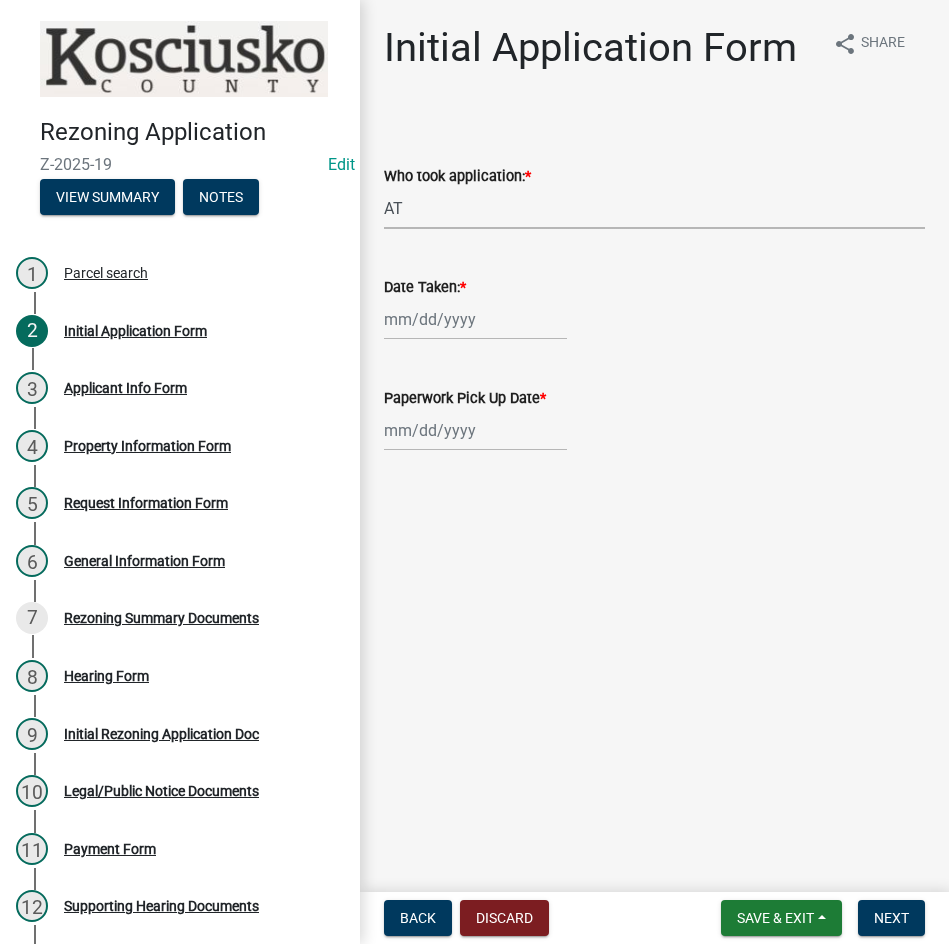 click on "Select Item...   MMS   LT   AT   CS   Vacant   Vacant" at bounding box center [654, 208] 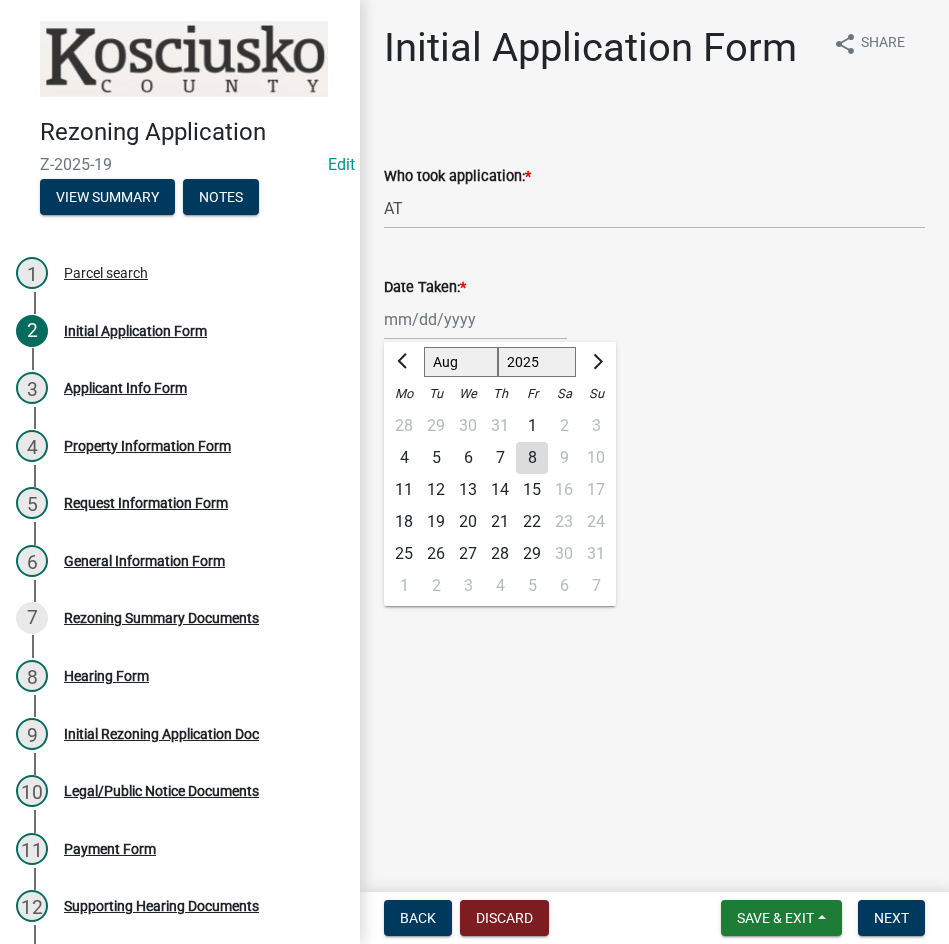 click on "7" 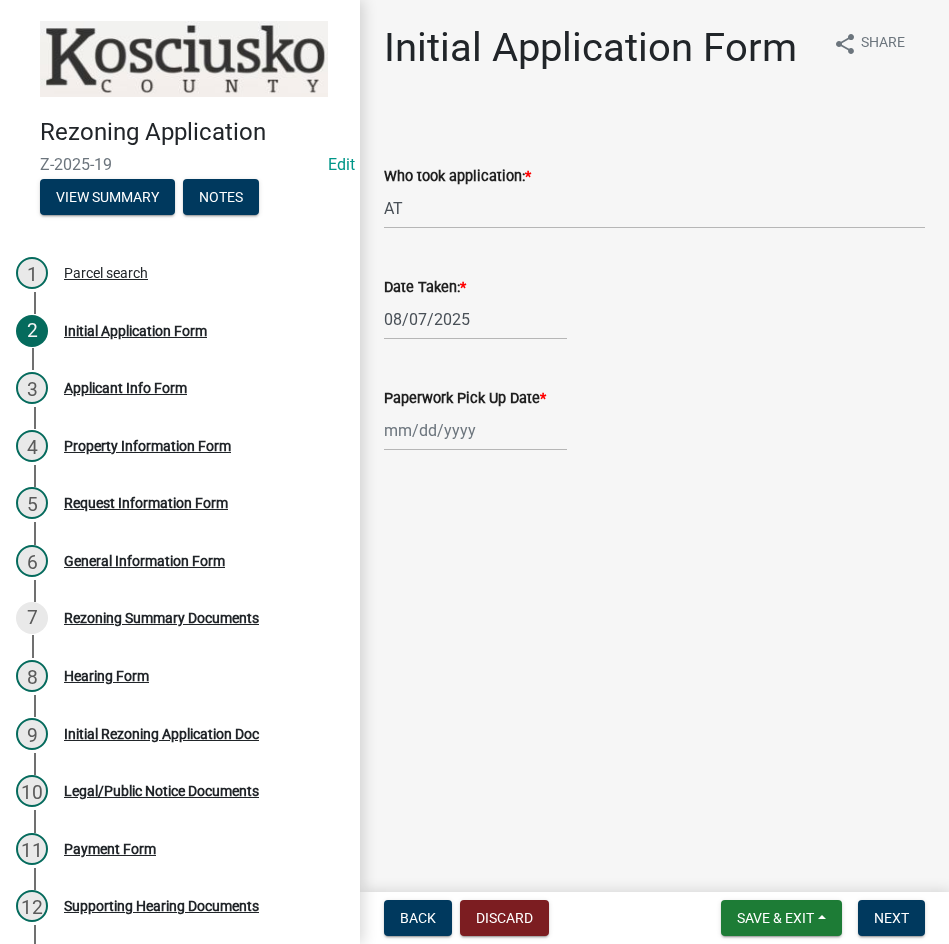 click 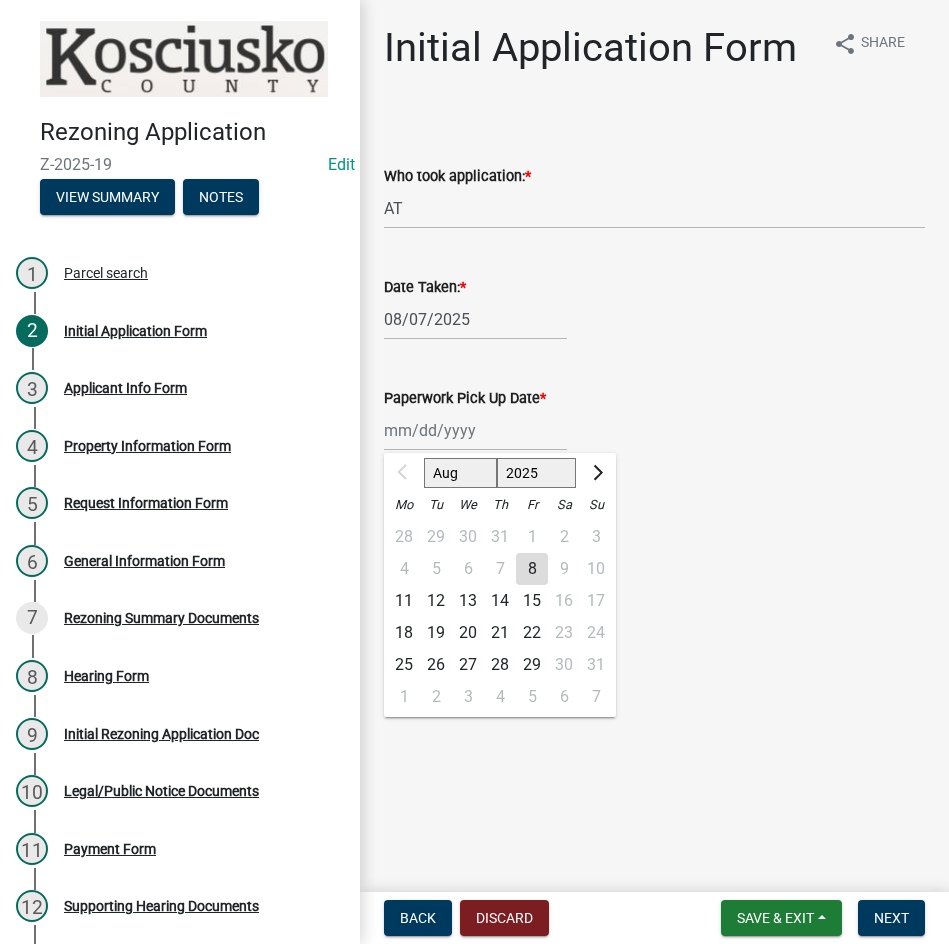 click on "12" 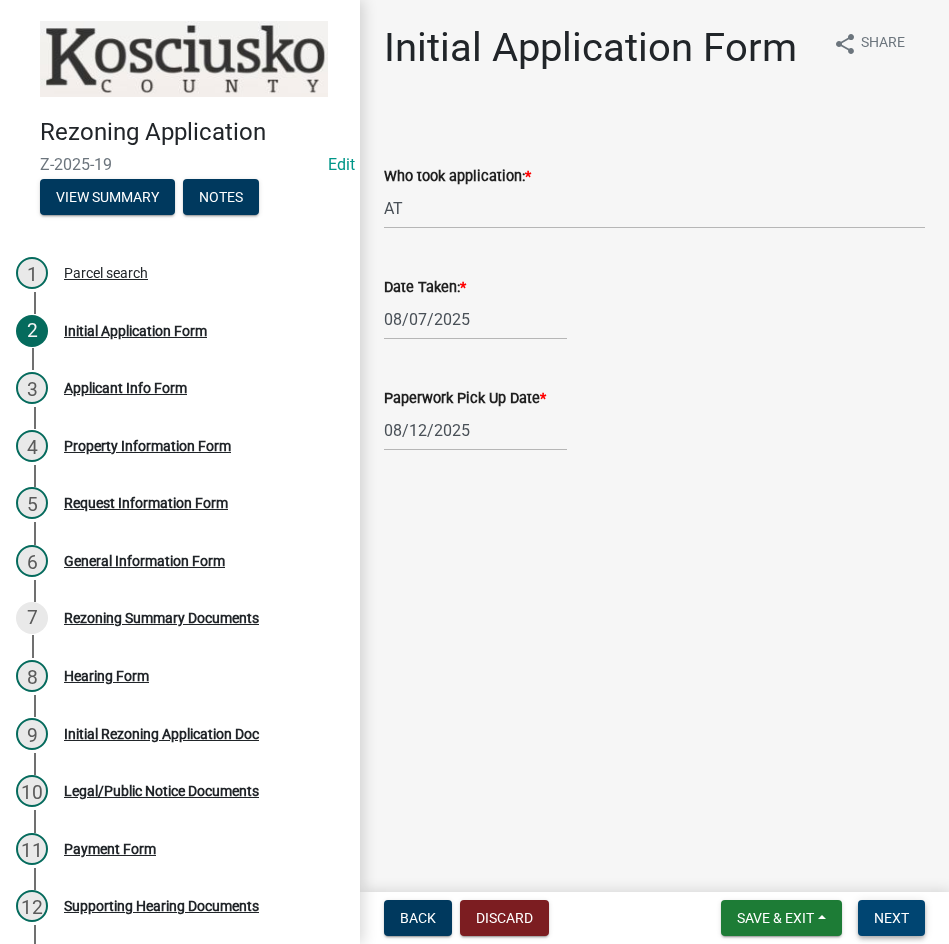 click on "Next" at bounding box center [891, 918] 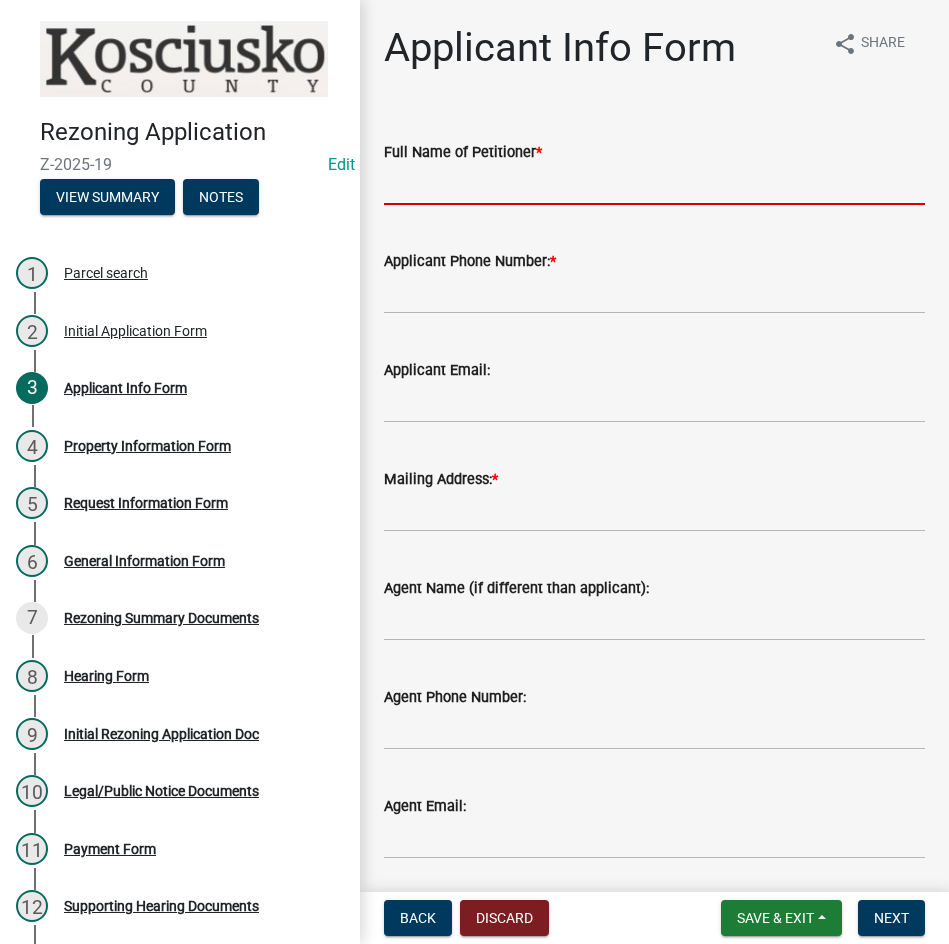 click on "Full Name of Petitioner  *" at bounding box center (654, 184) 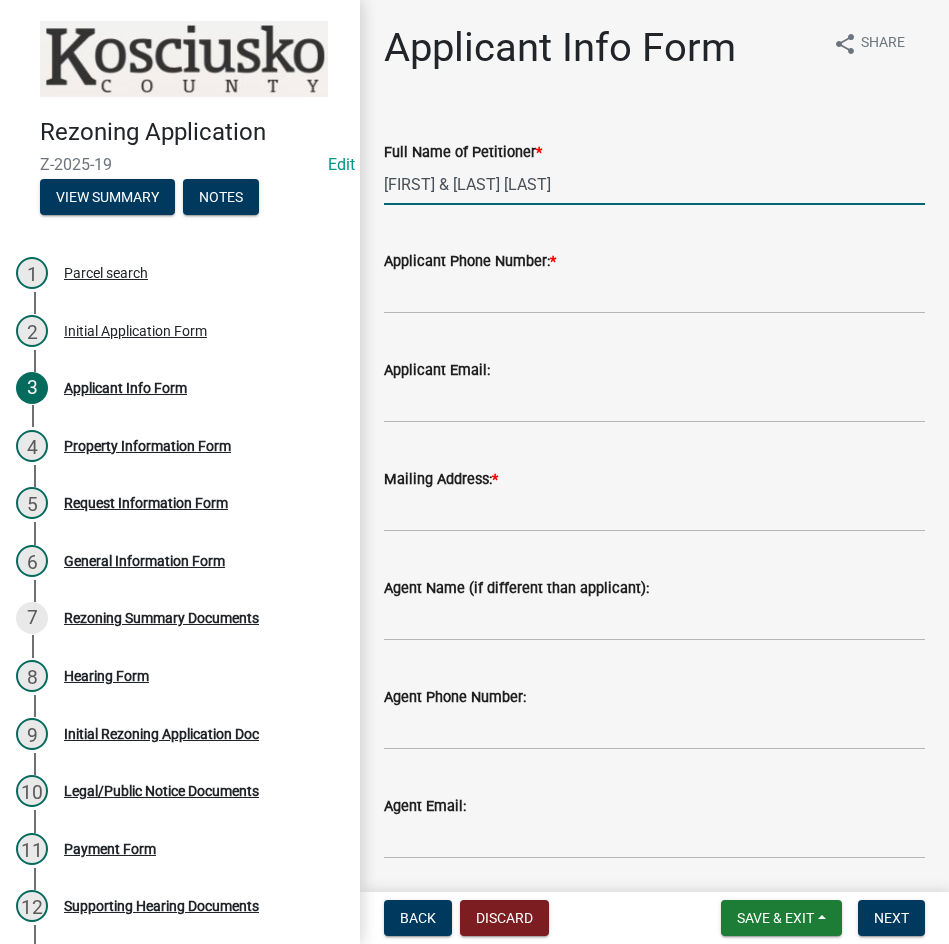 type on "[FIRST] & [LAST] [LAST]" 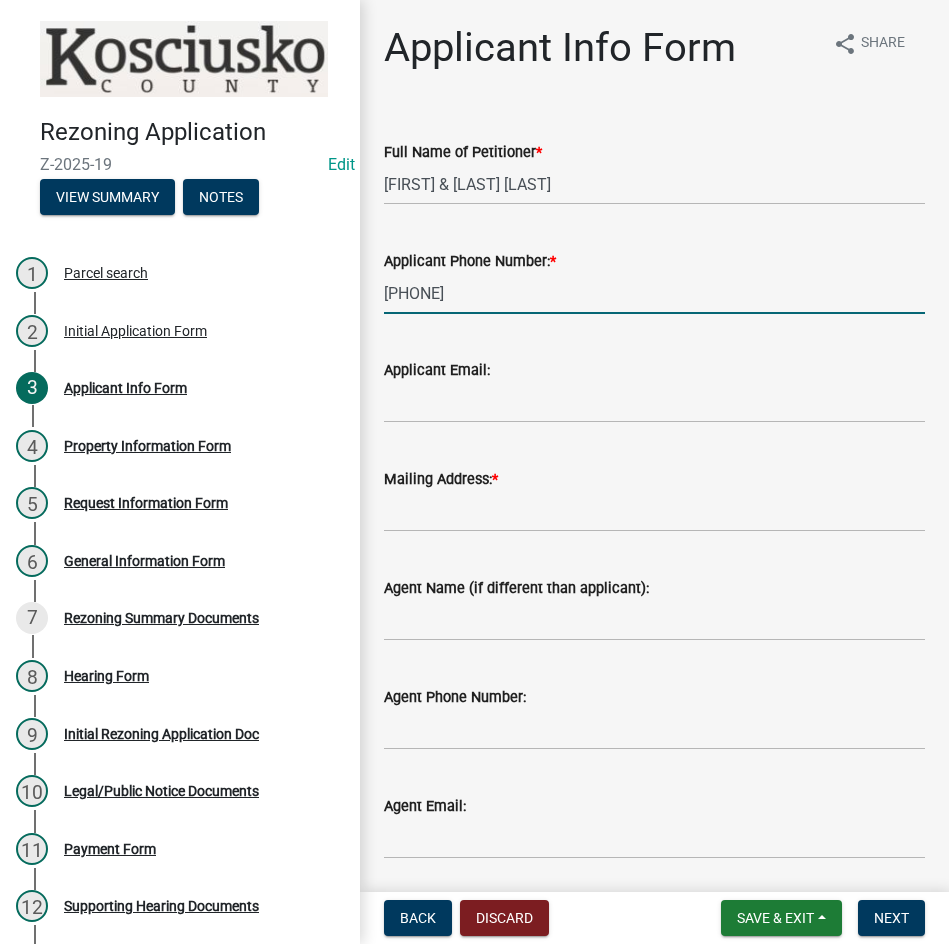type on "[PHONE]" 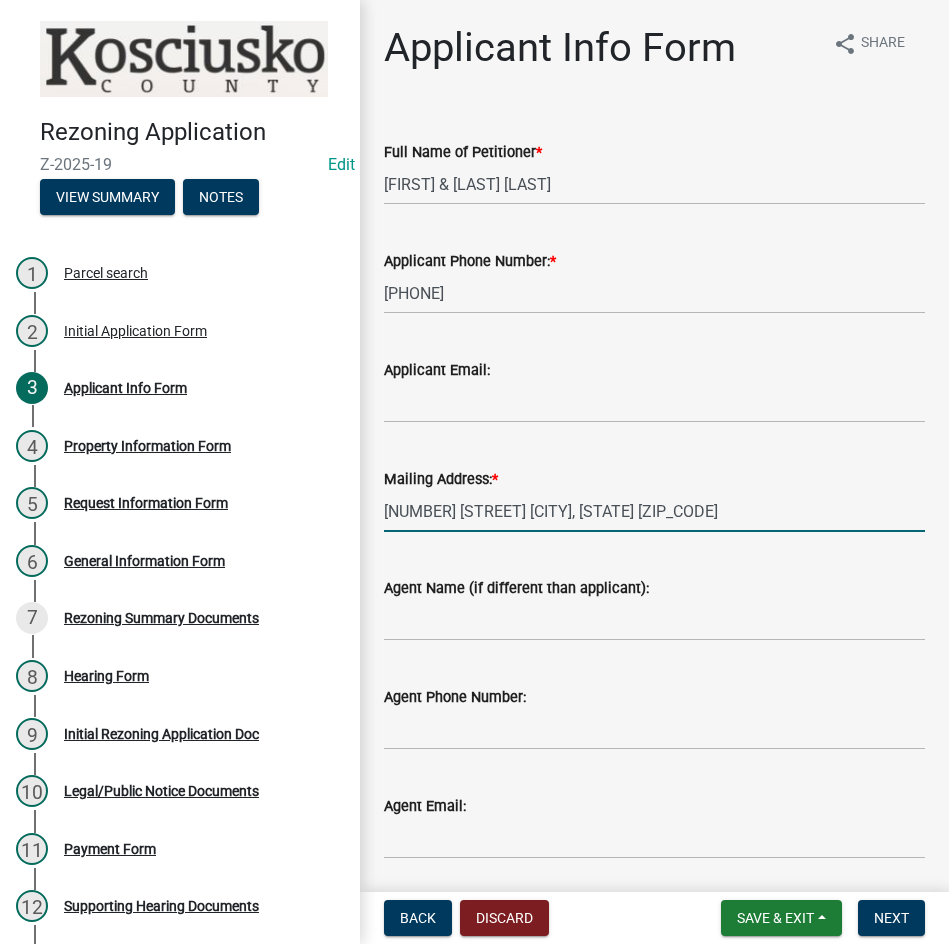 type on "[NUMBER] [STREET] [CITY], [STATE] [ZIP_CODE]" 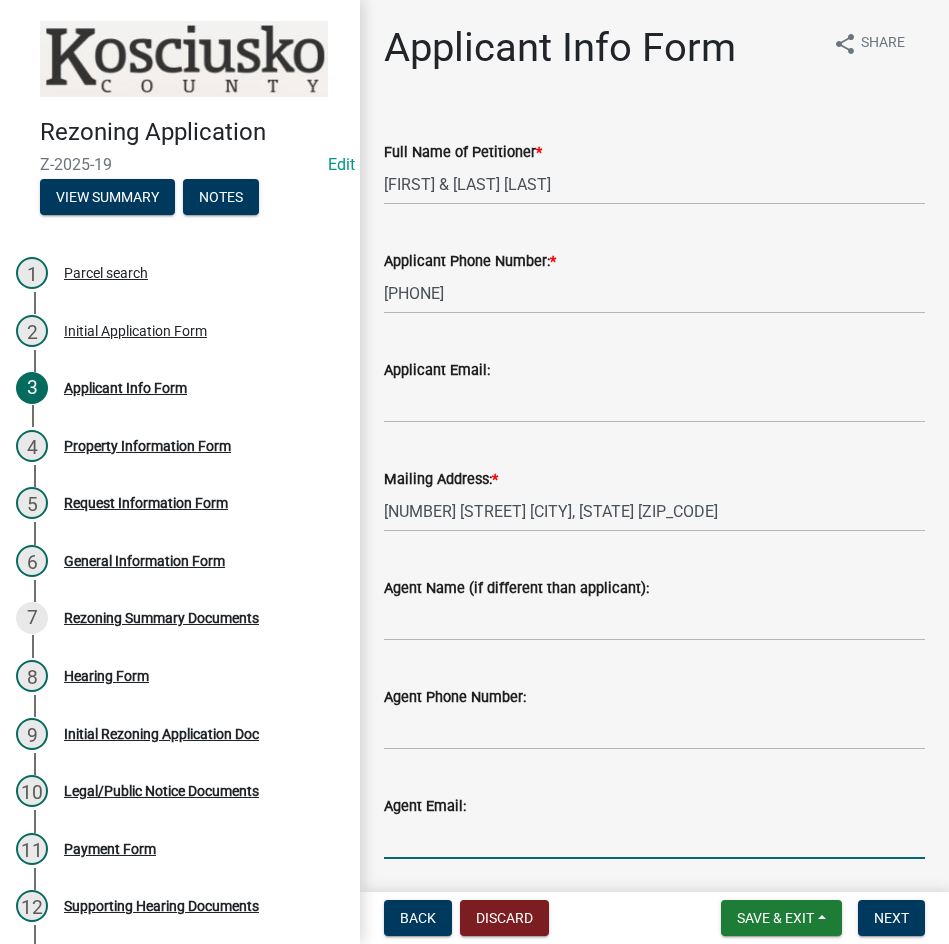 scroll, scrollTop: 69, scrollLeft: 0, axis: vertical 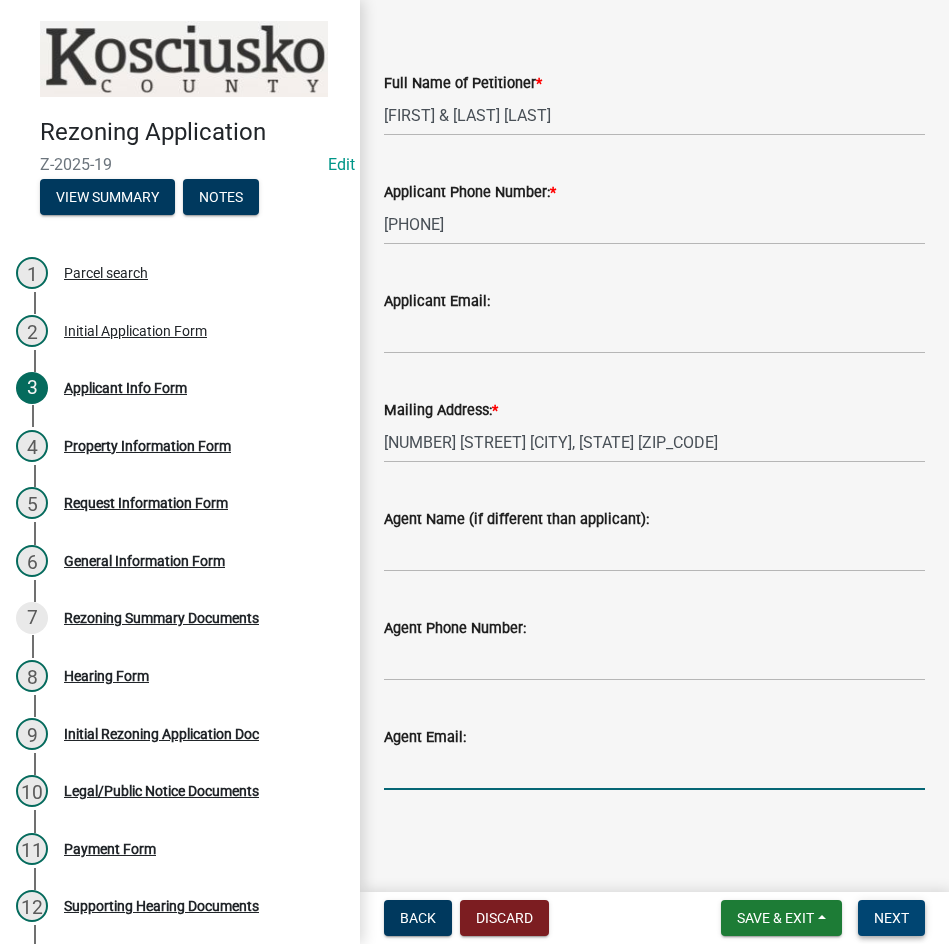 click on "Next" at bounding box center (891, 918) 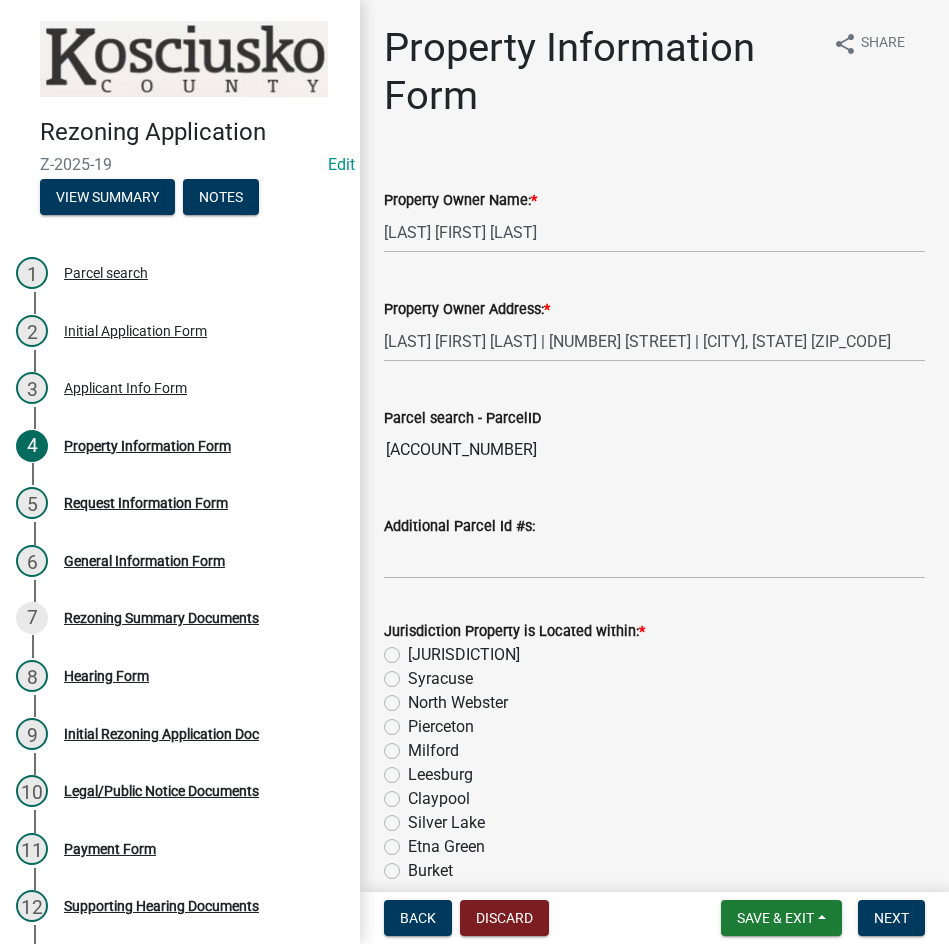 click on "[JURISDICTION]" 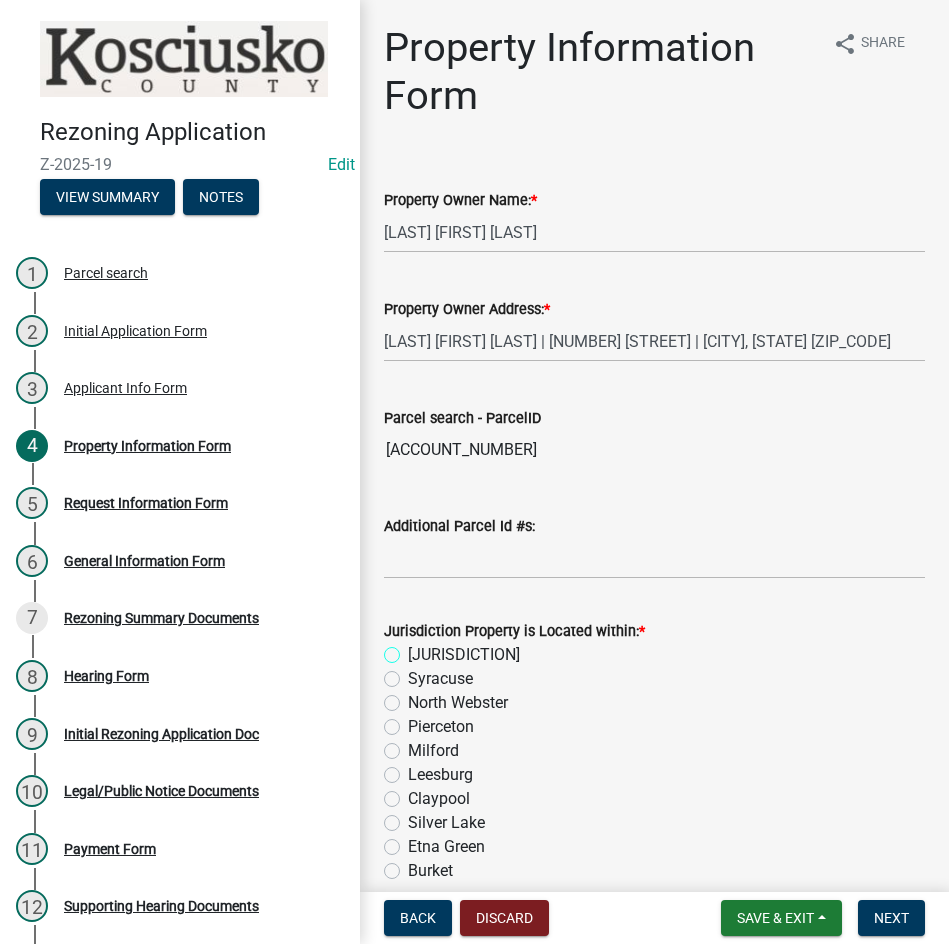 click on "[JURISDICTION]" at bounding box center (414, 649) 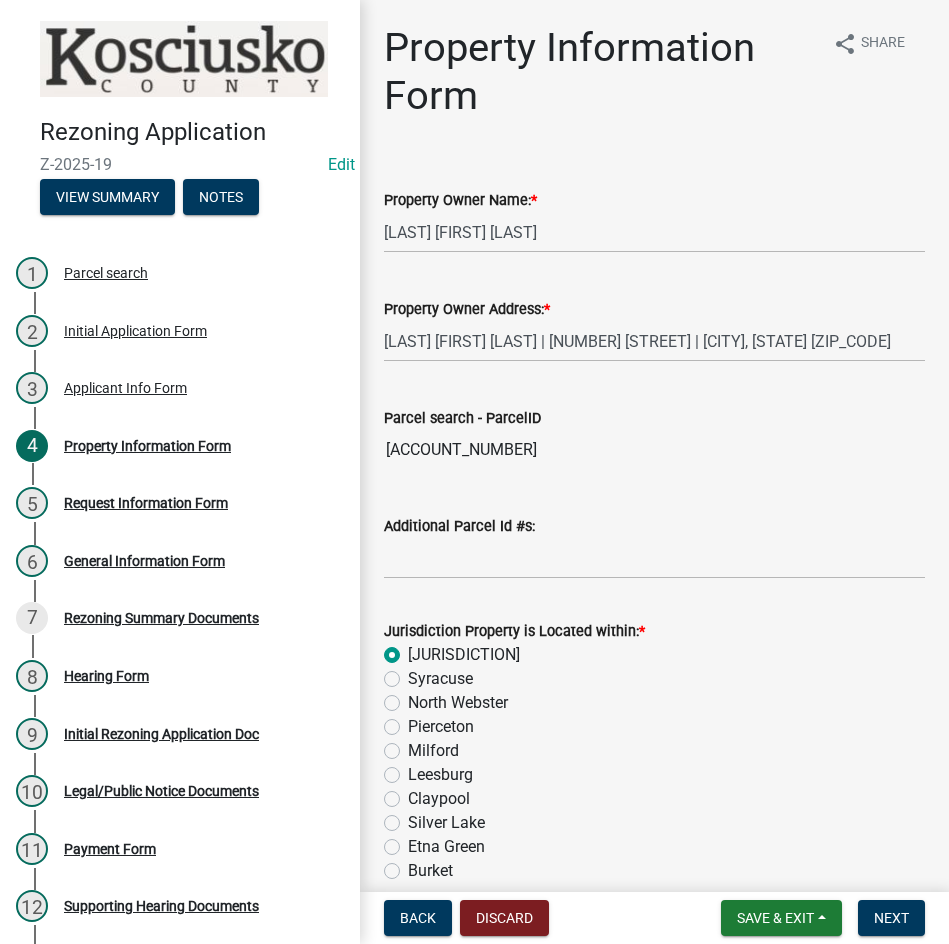 radio on "true" 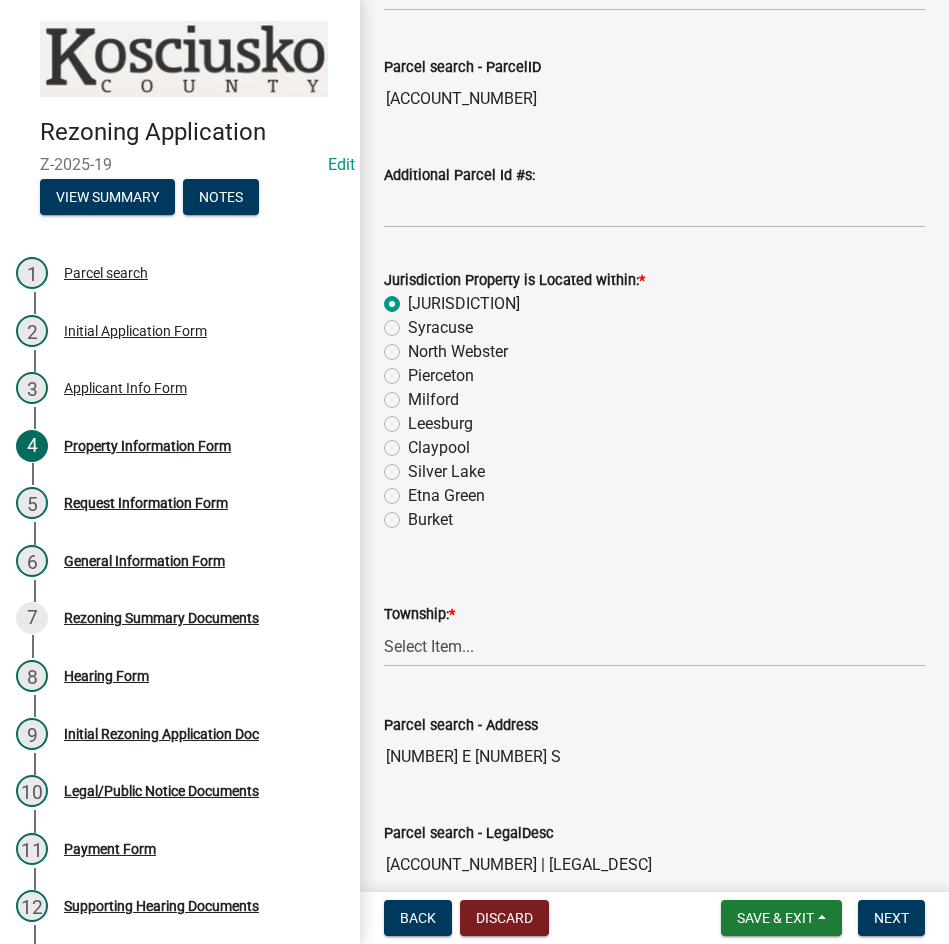 scroll, scrollTop: 400, scrollLeft: 0, axis: vertical 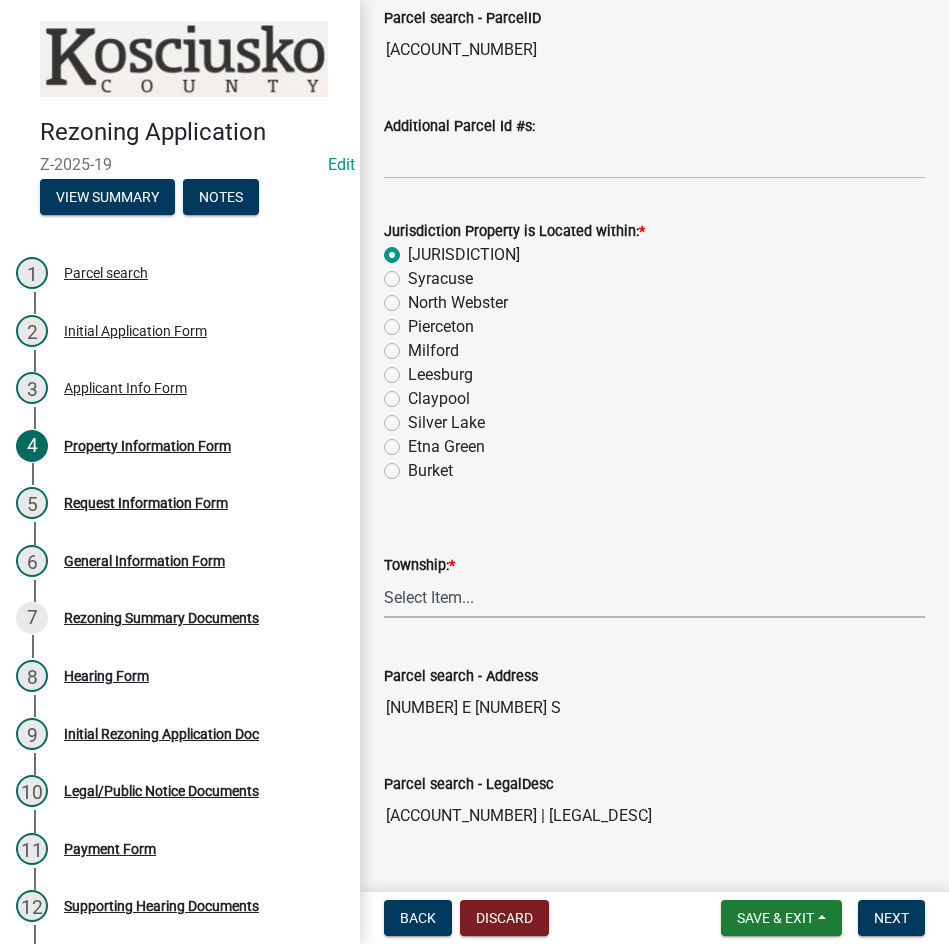 click on "Select Item...   Benton - Elkhart Co   Clay   Etna   Franklin   Harrison   Jackson   Jefferson   Lake   Monroe   Plain   Prairie   Scott   Seward   Tippecanoe   Turkey Creek   Van Buren   Washington   Wayne" at bounding box center [654, 597] 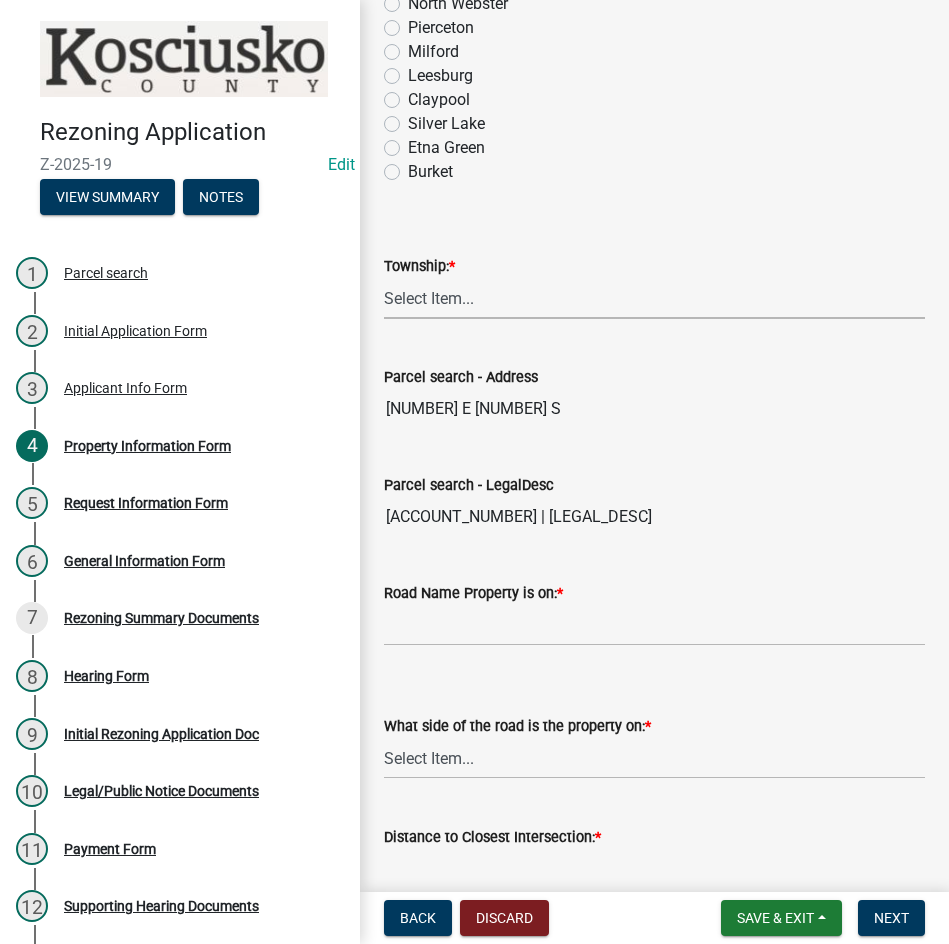 scroll, scrollTop: 700, scrollLeft: 0, axis: vertical 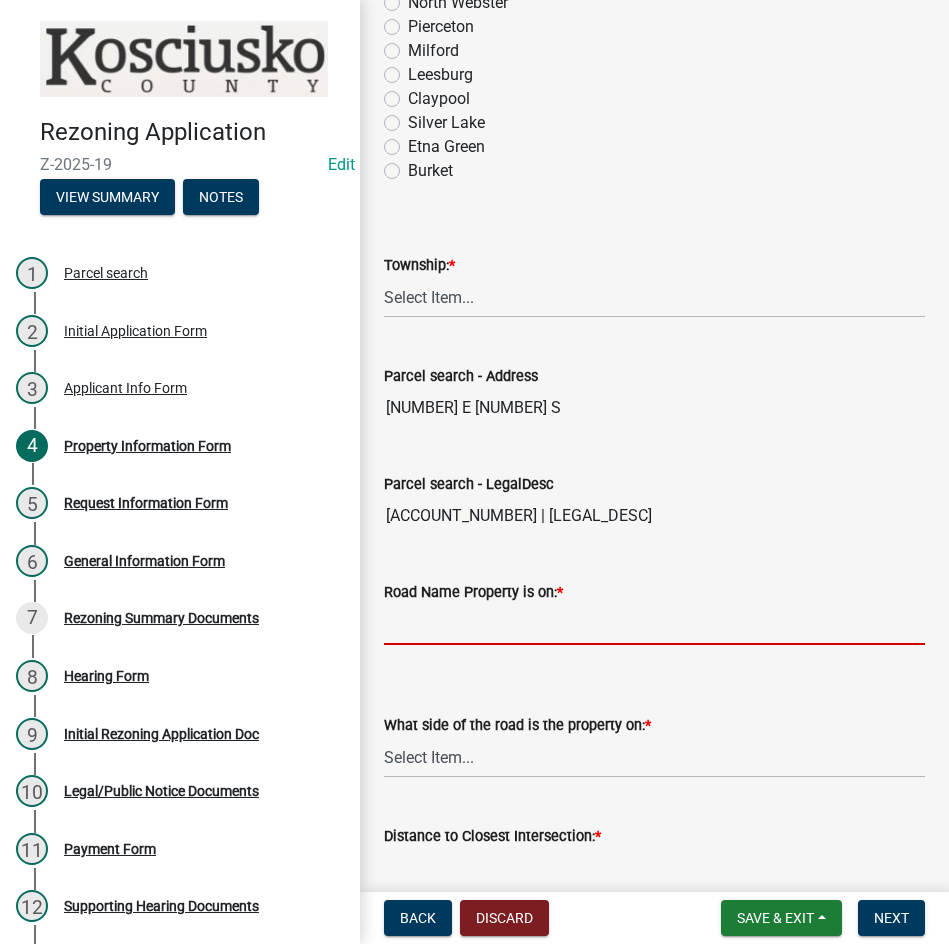 click on "Road Name Property is on:  *" at bounding box center [654, 624] 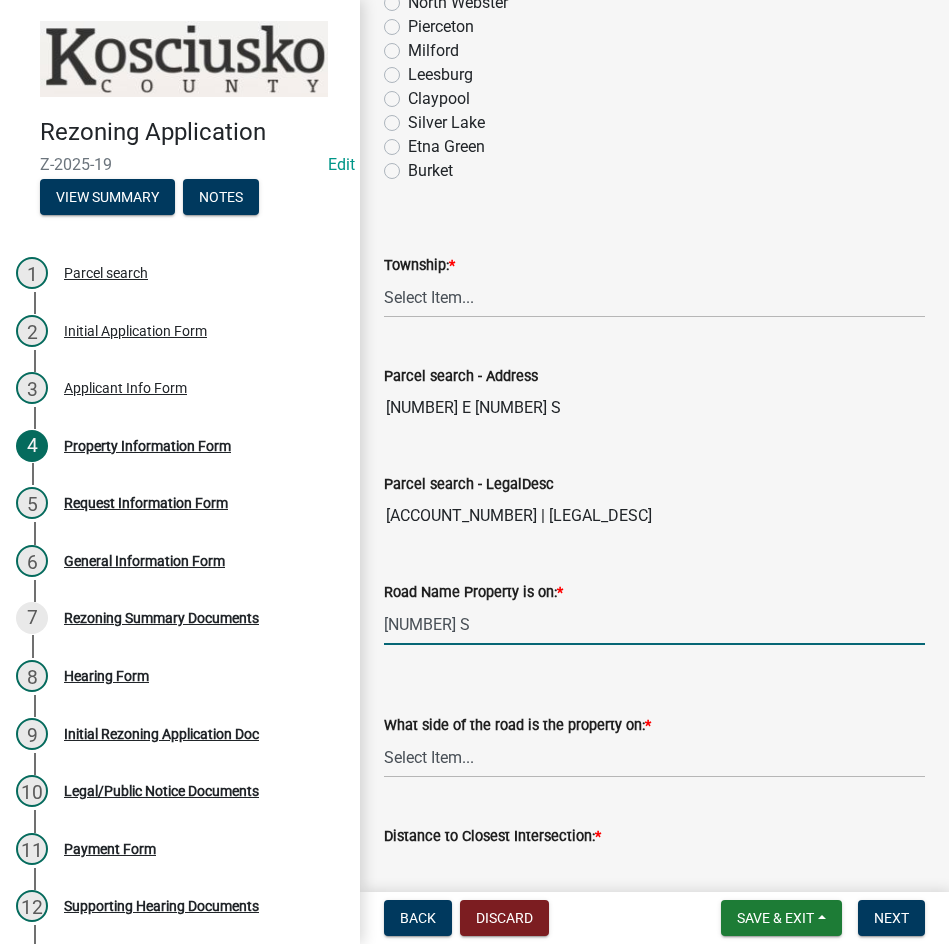 type on "[NUMBER] S" 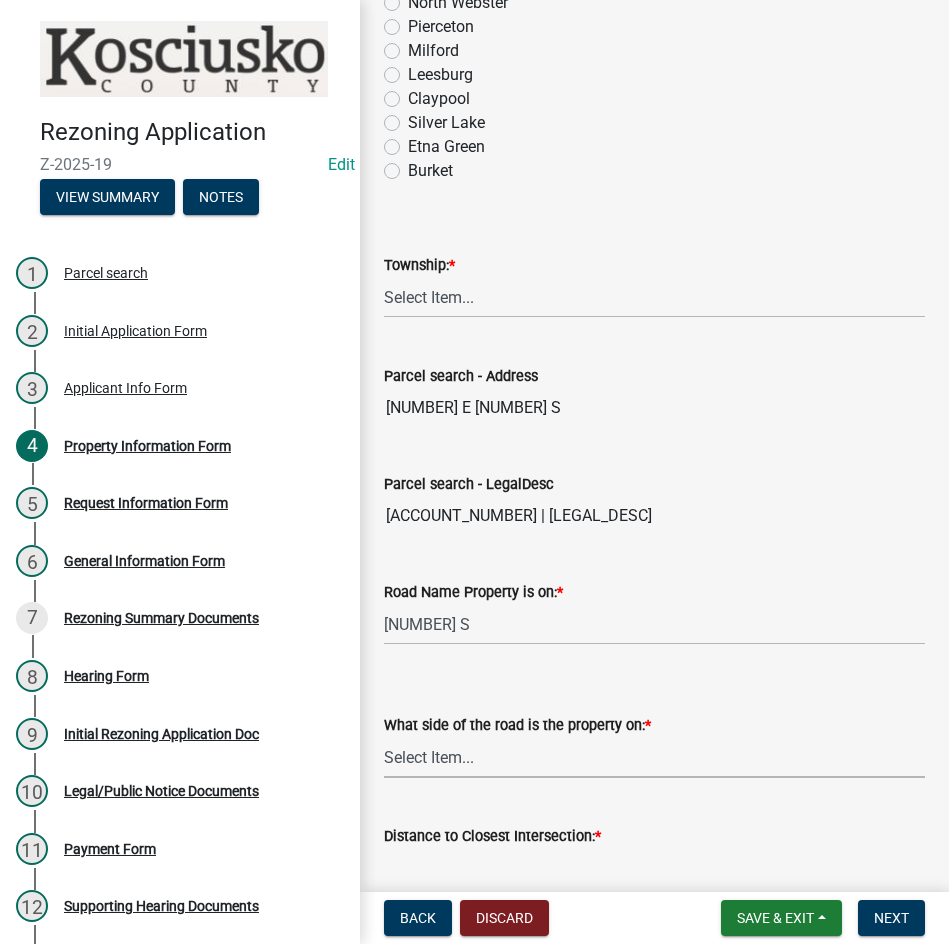 click on "Select Item...   N   NE   NW   E   S   SE   SW   W" at bounding box center (654, 757) 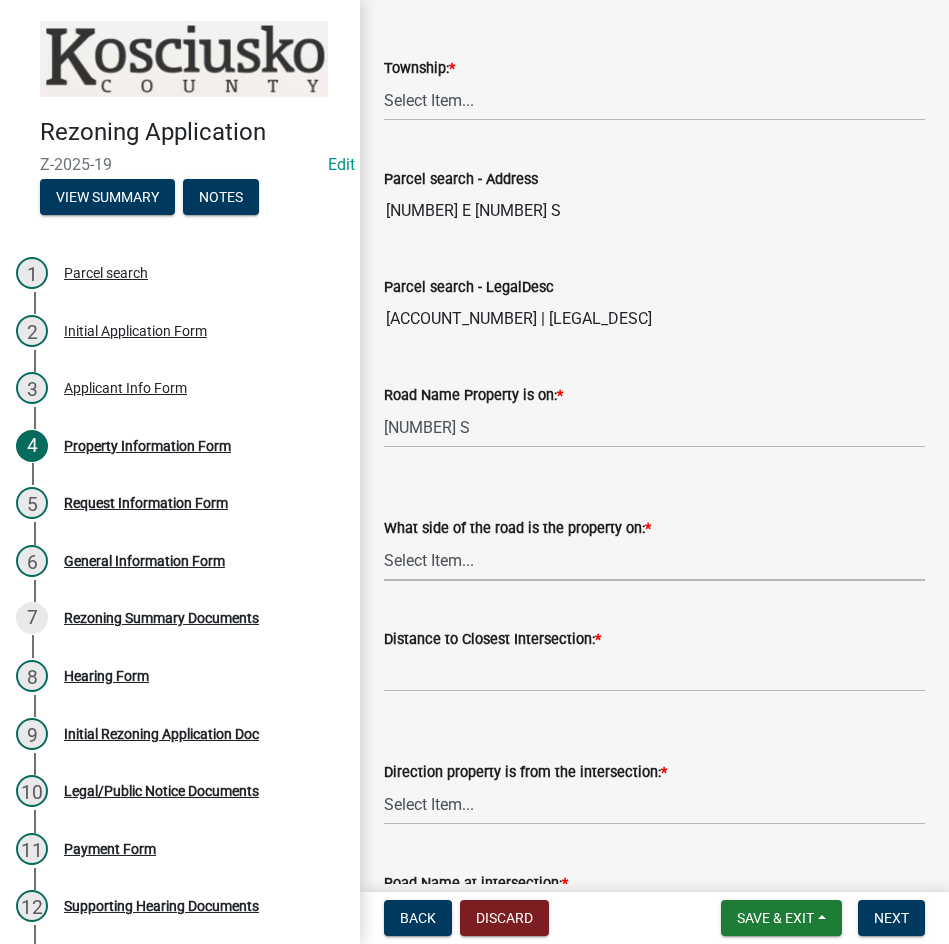 scroll, scrollTop: 900, scrollLeft: 0, axis: vertical 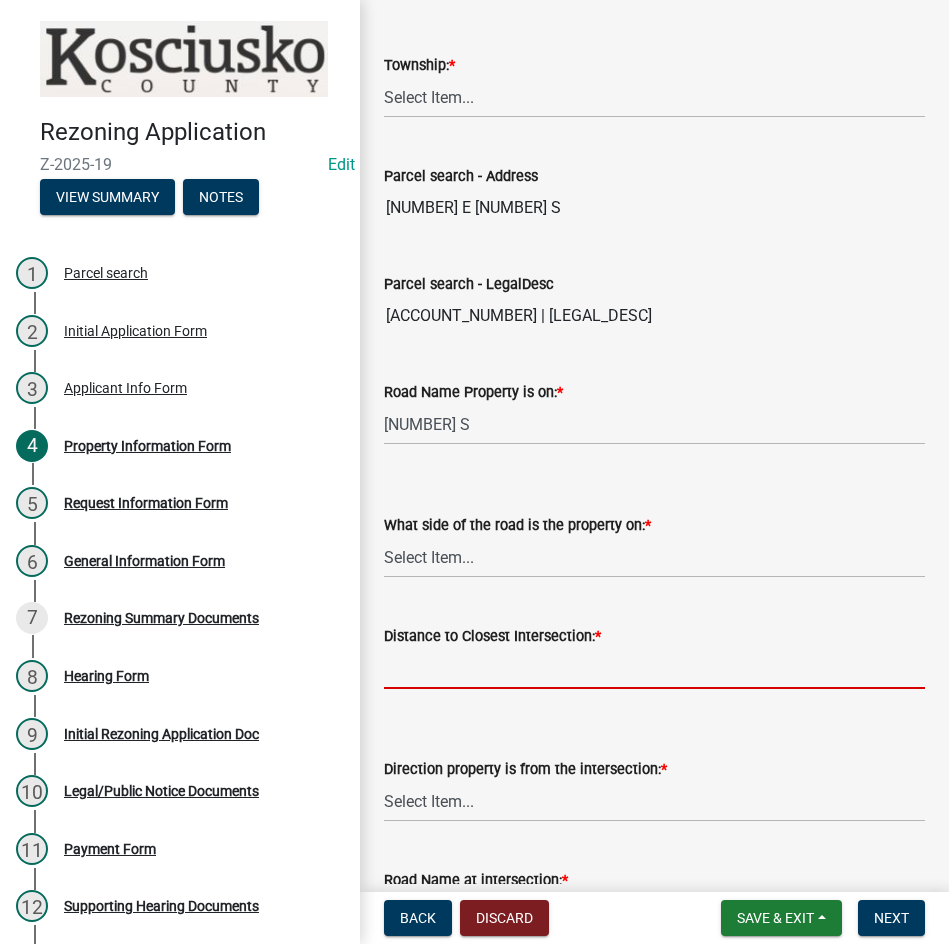 click on "Distance to Closest Intersection: *" at bounding box center [654, 668] 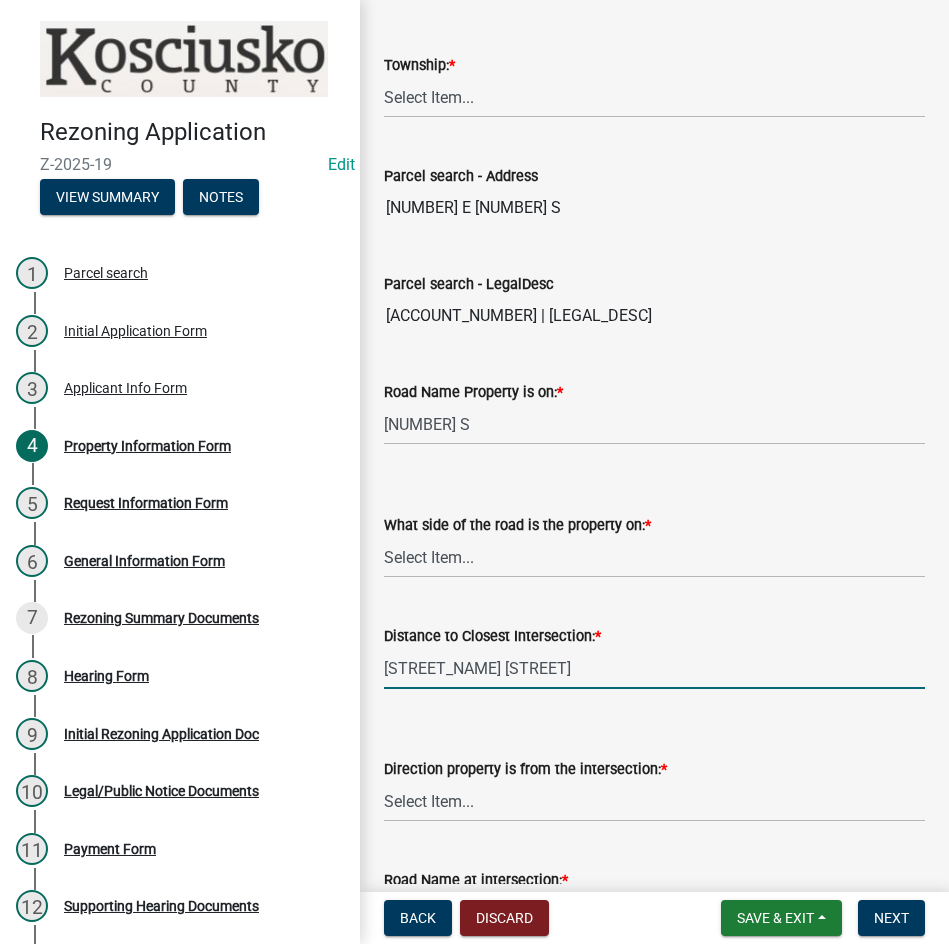type on "[STREET_NAME] [STREET]" 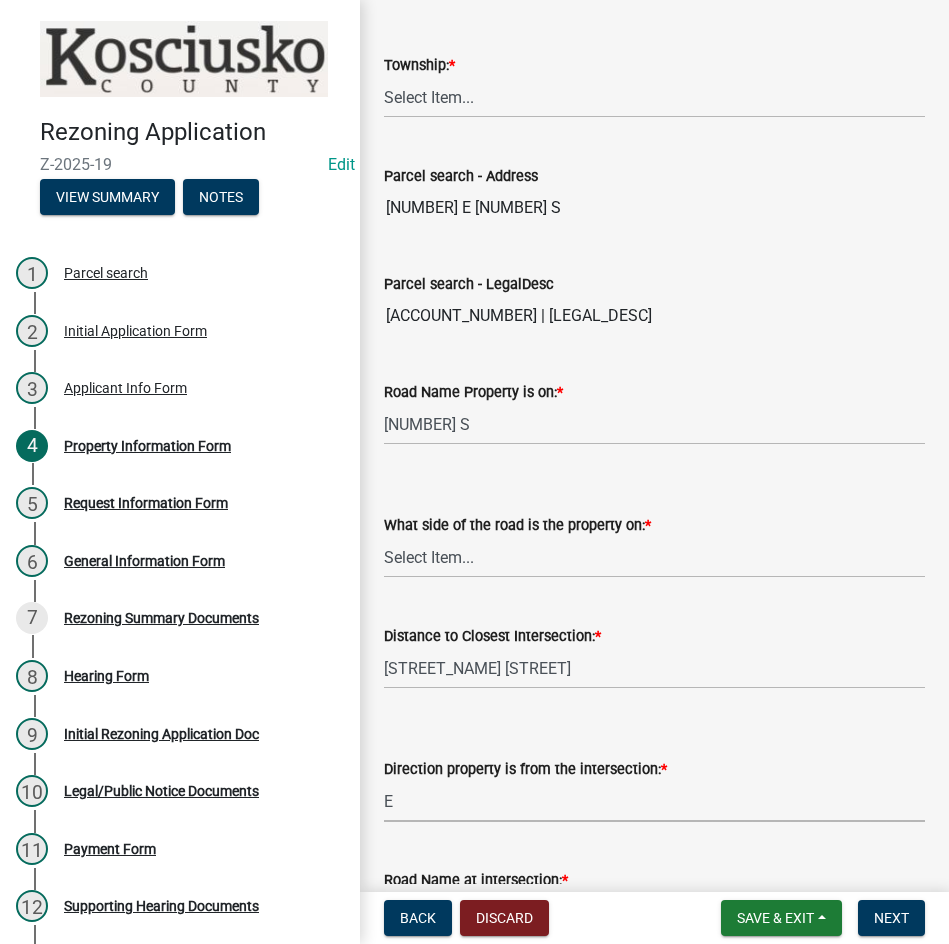 select on "4176fecb-d316-4212-8a07-a2c2b108a9ea" 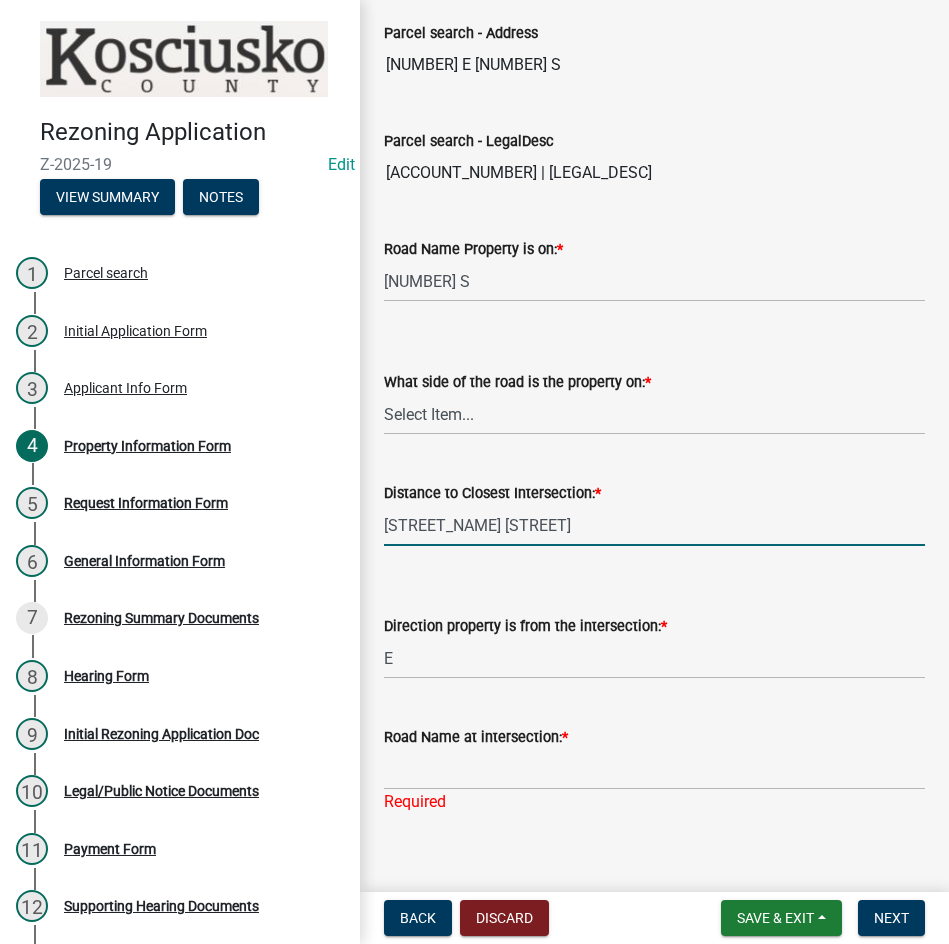 click on "[STREET_NAME] [STREET]" at bounding box center (654, 525) 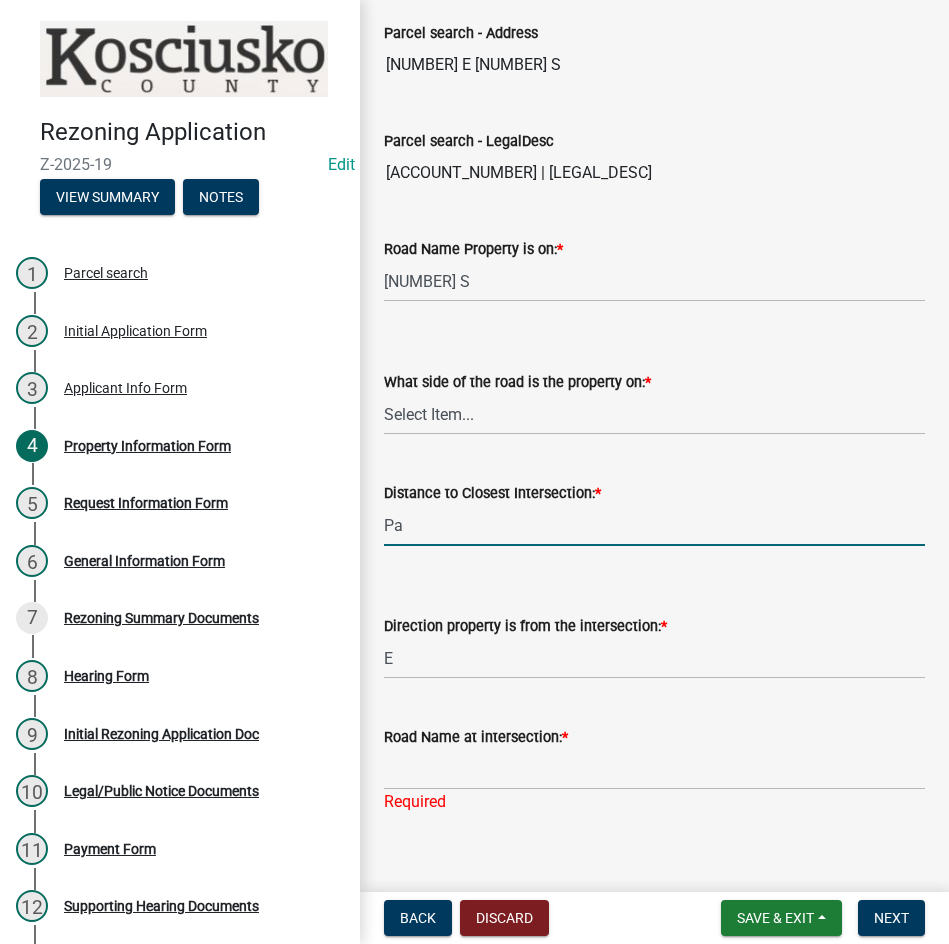 type on "P" 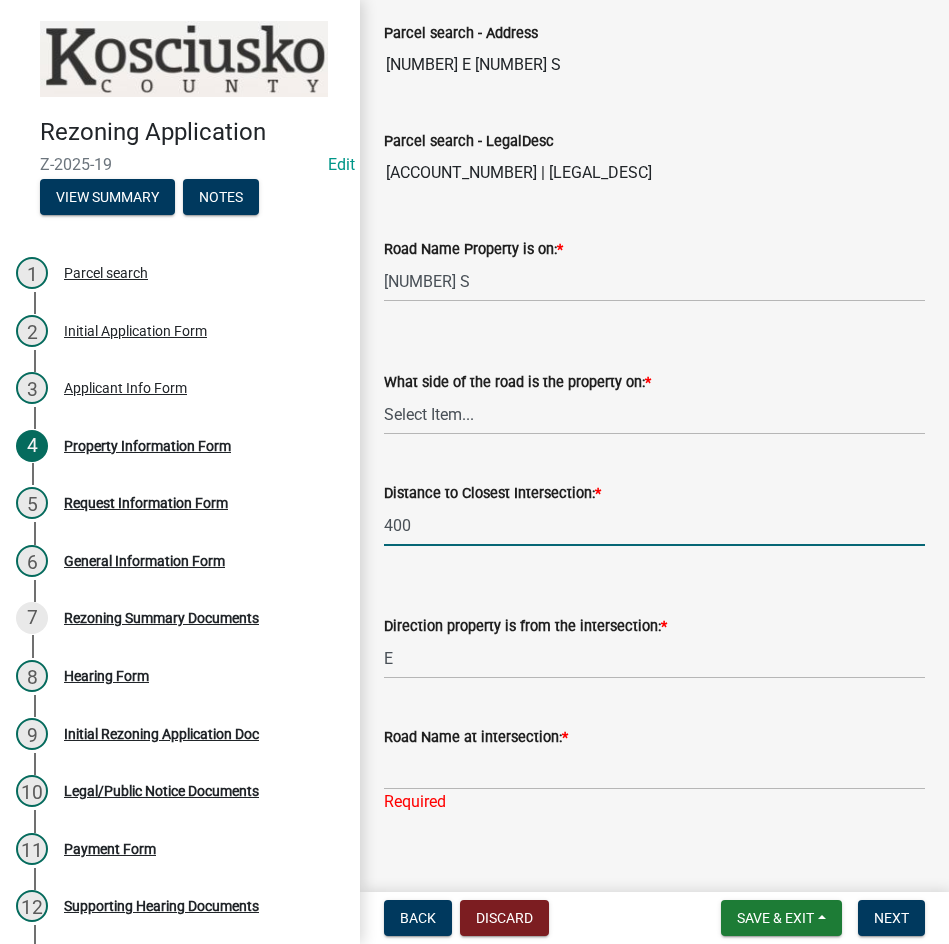 type on "400" 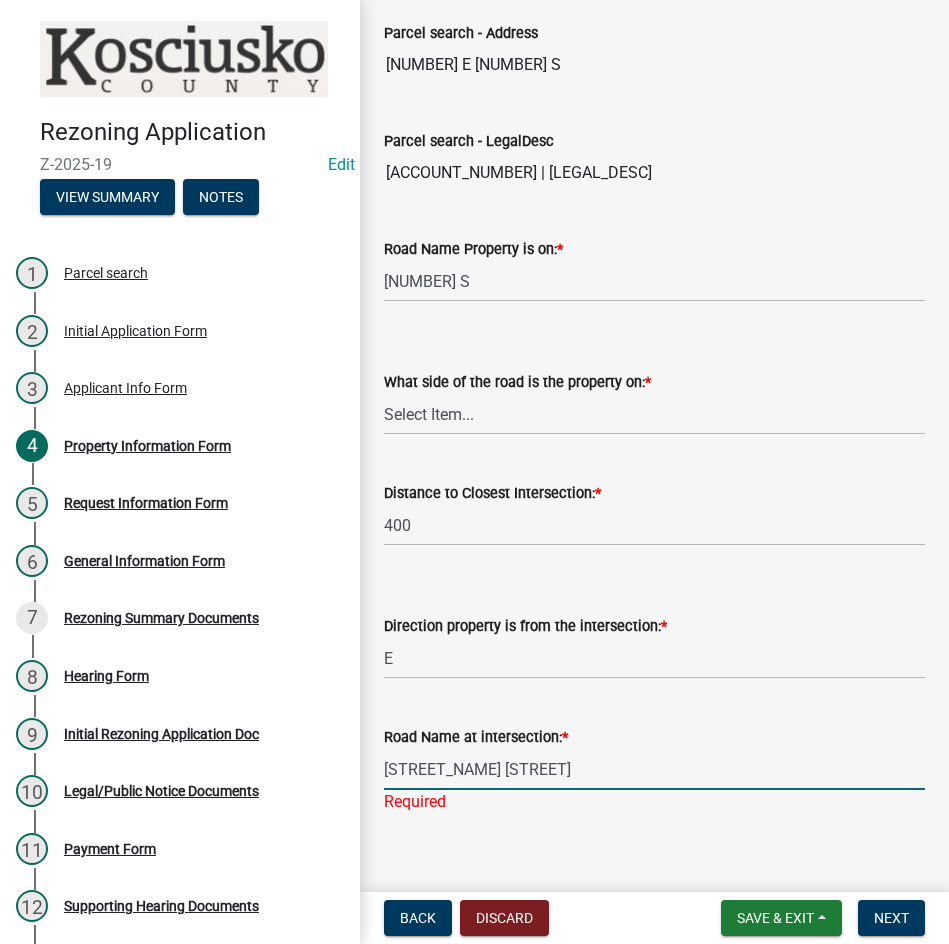 type on "[STREET_NAME] [STREET]" 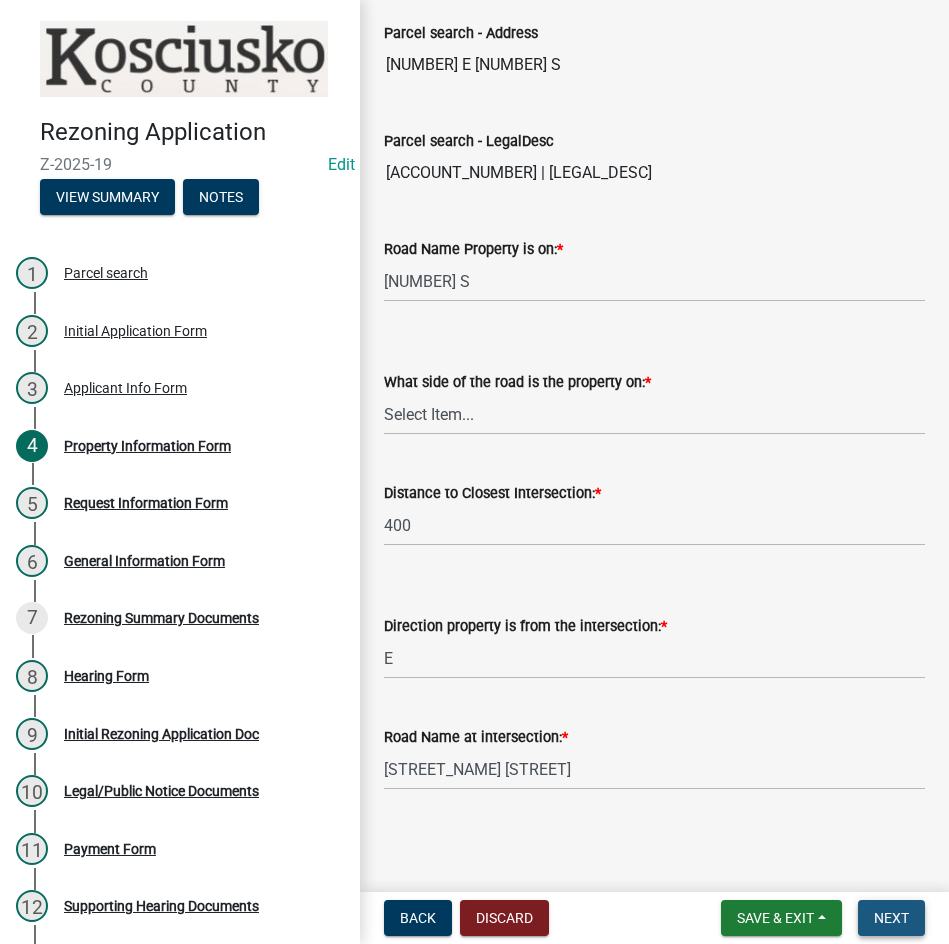 click on "Next" at bounding box center [891, 918] 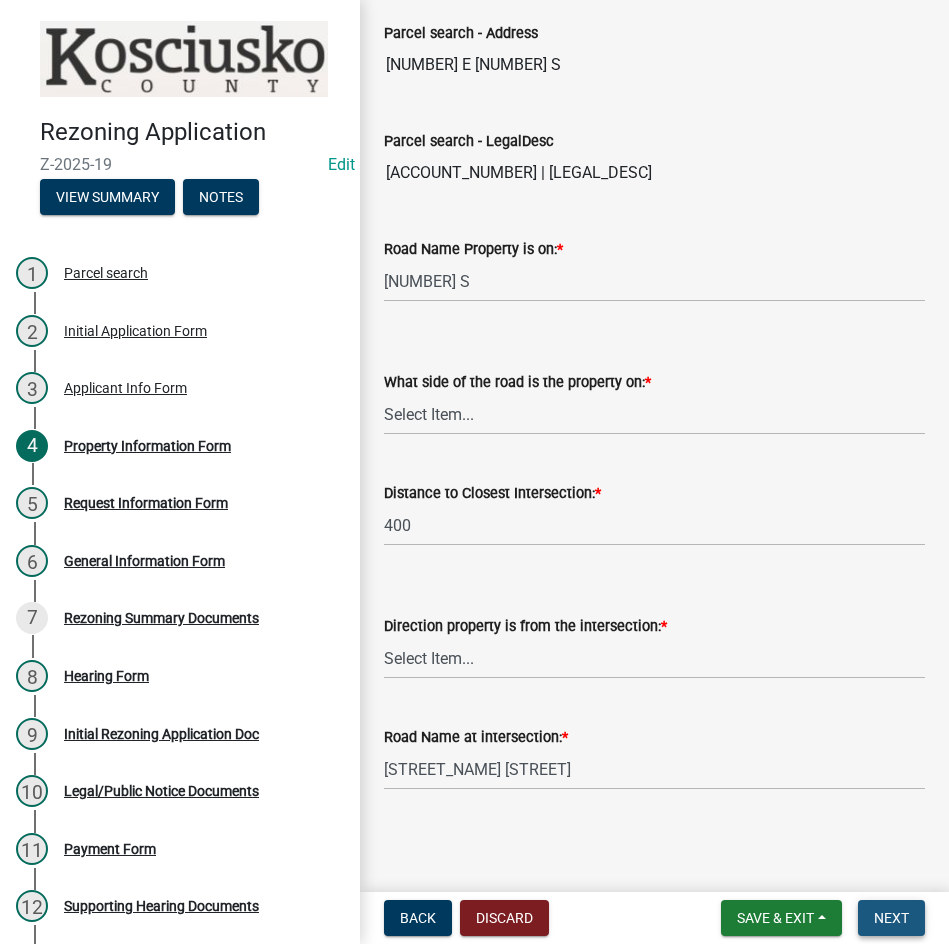 scroll, scrollTop: 0, scrollLeft: 0, axis: both 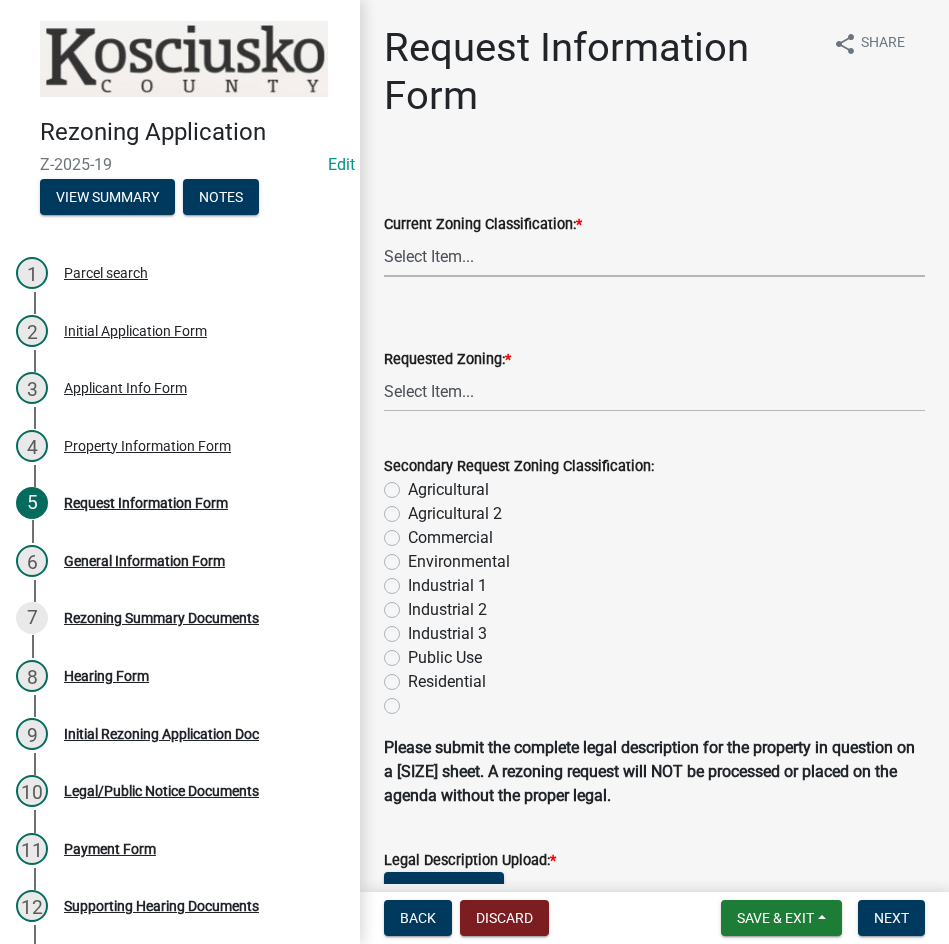 click on "Select Item...   Agricultural   Agricultural 2   Commercial   Environmental   Industrial 1   Industrial 2   Industrial 3   Public Use   Residential" at bounding box center (654, 256) 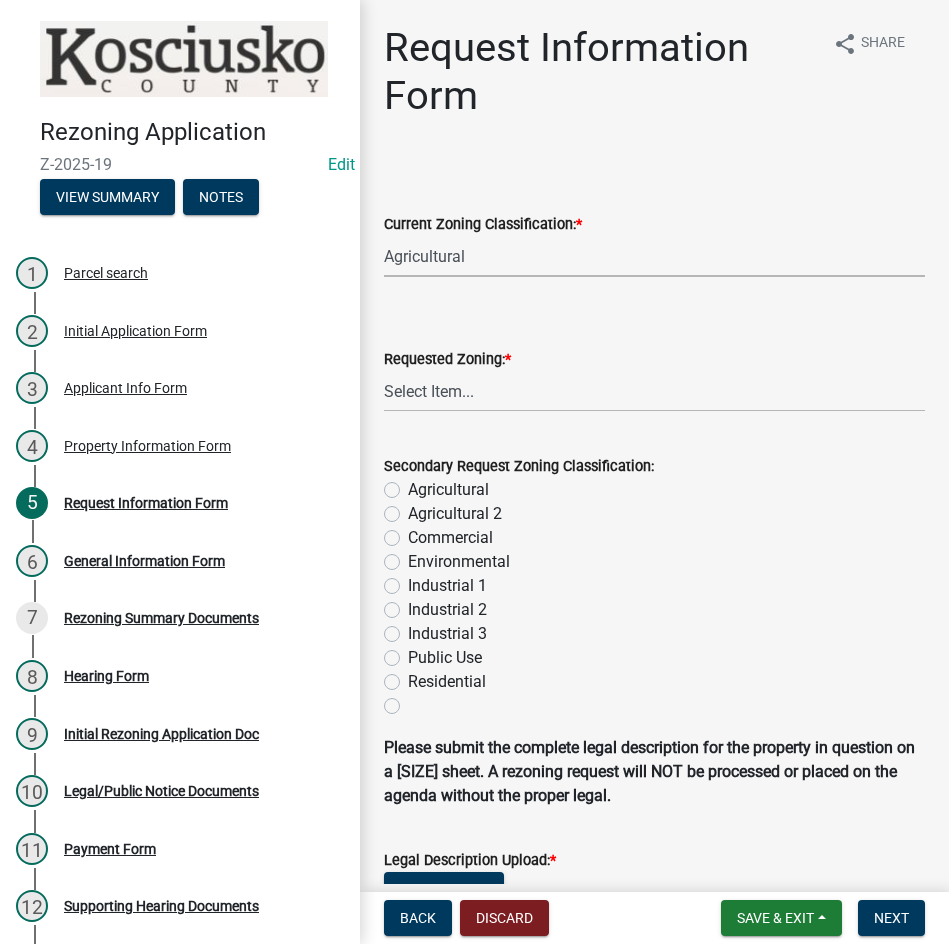 click on "Select Item...   Agricultural   Agricultural 2   Commercial   Environmental   Industrial 1   Industrial 2   Industrial 3   Public Use   Residential" at bounding box center (654, 256) 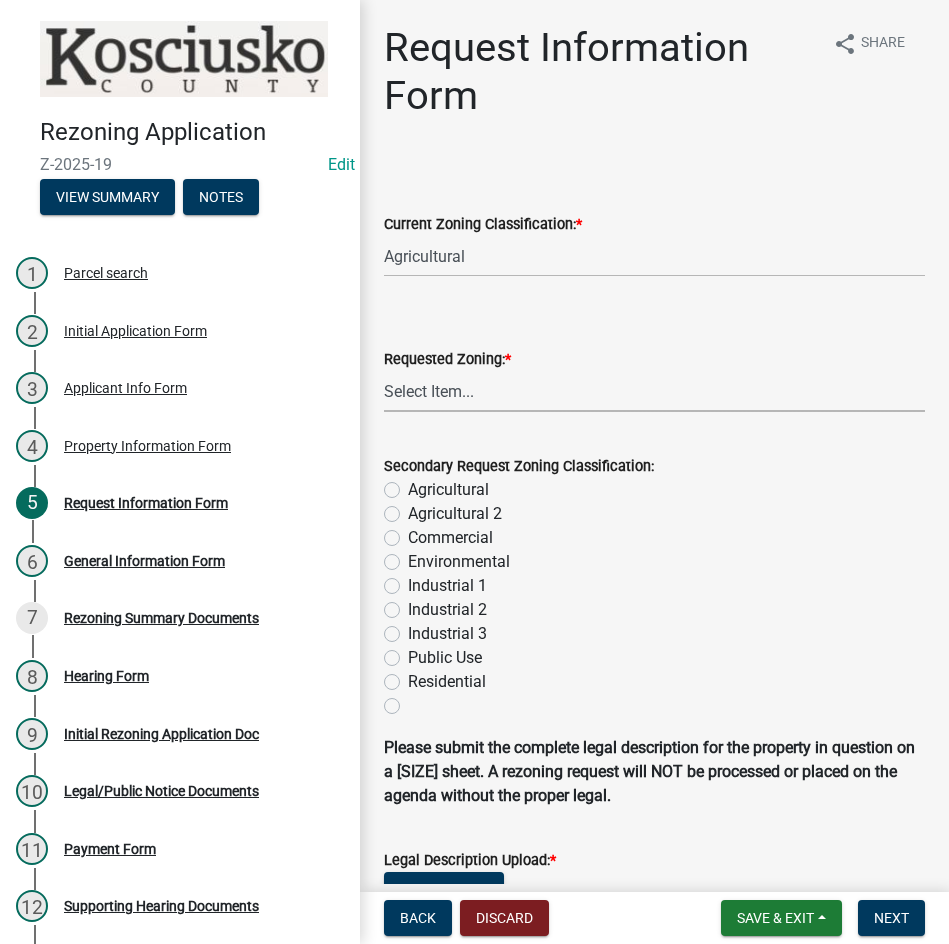 click on "Select Item...   Agricultural   Agricultural 2   Commercial   Environmental   Industrial 1   Industrial 2   Industrial 3   Public Use   Residential" at bounding box center (654, 391) 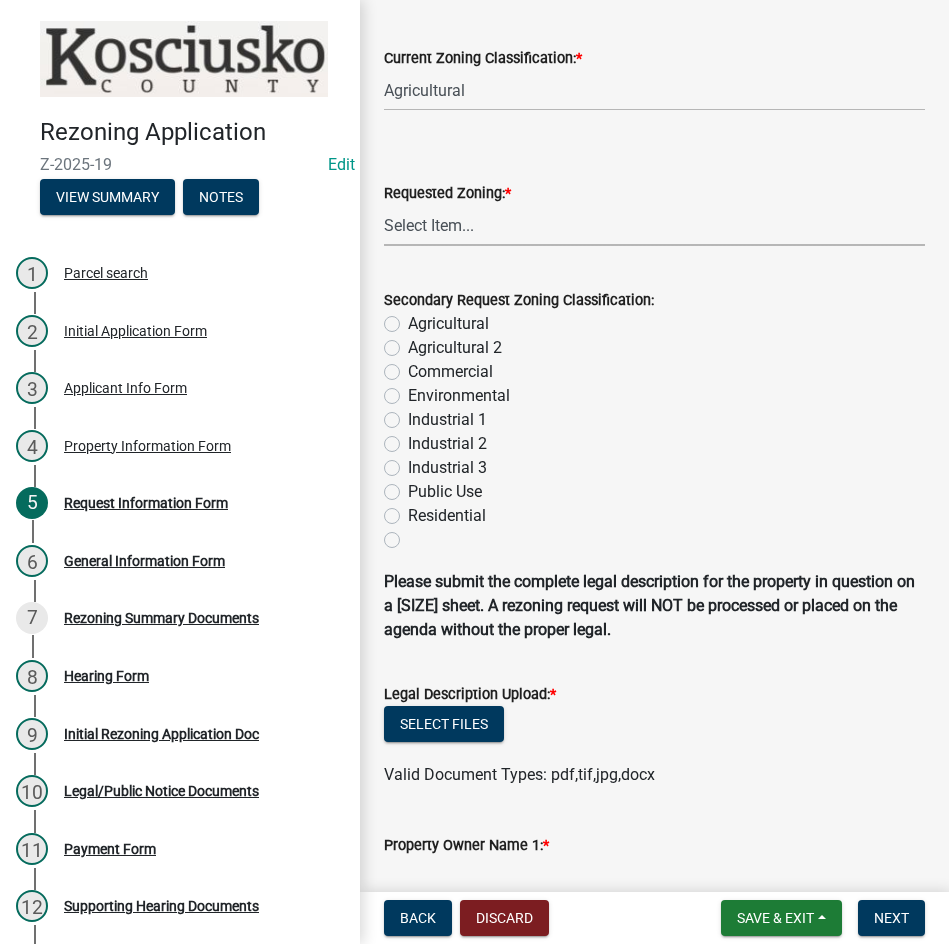 scroll, scrollTop: 200, scrollLeft: 0, axis: vertical 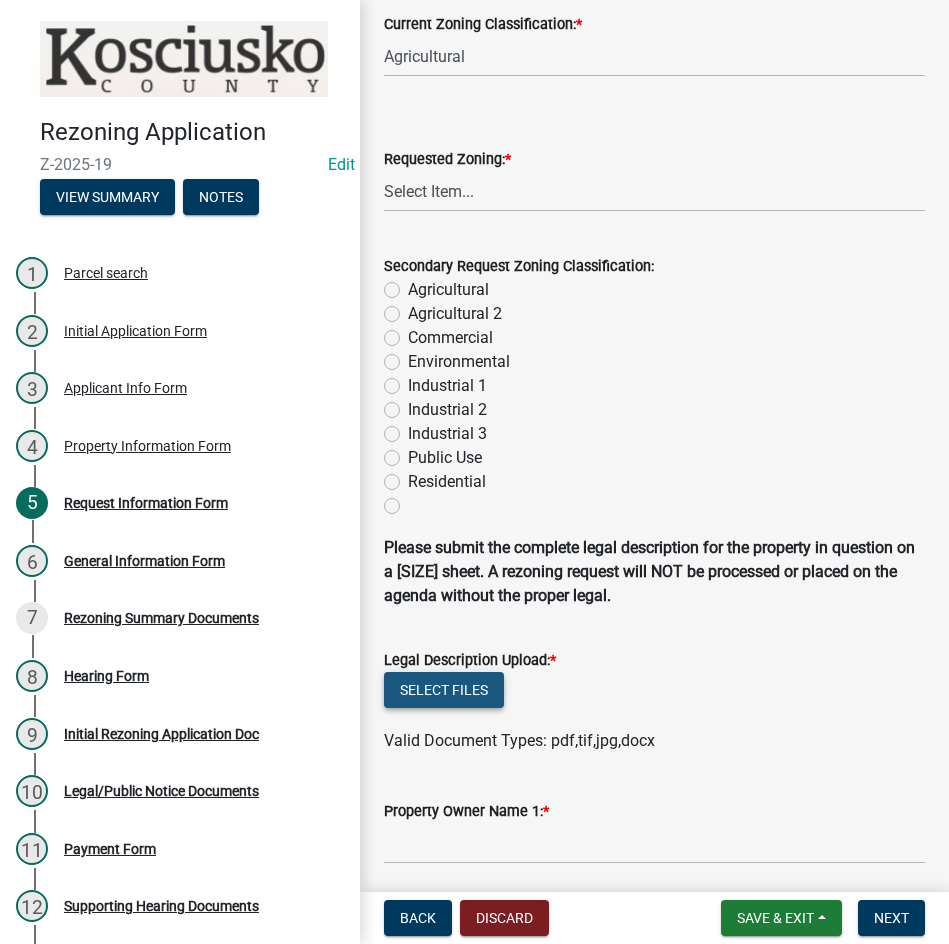 click on "Select files" 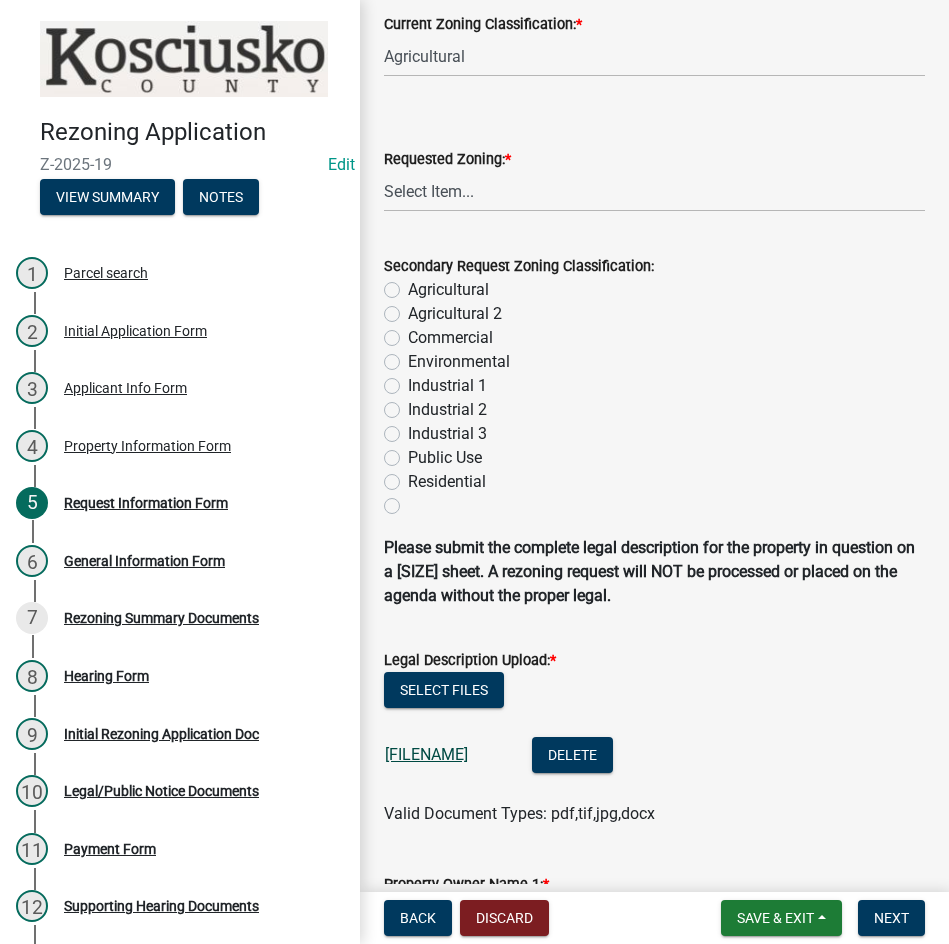 click on "[FILENAME]" 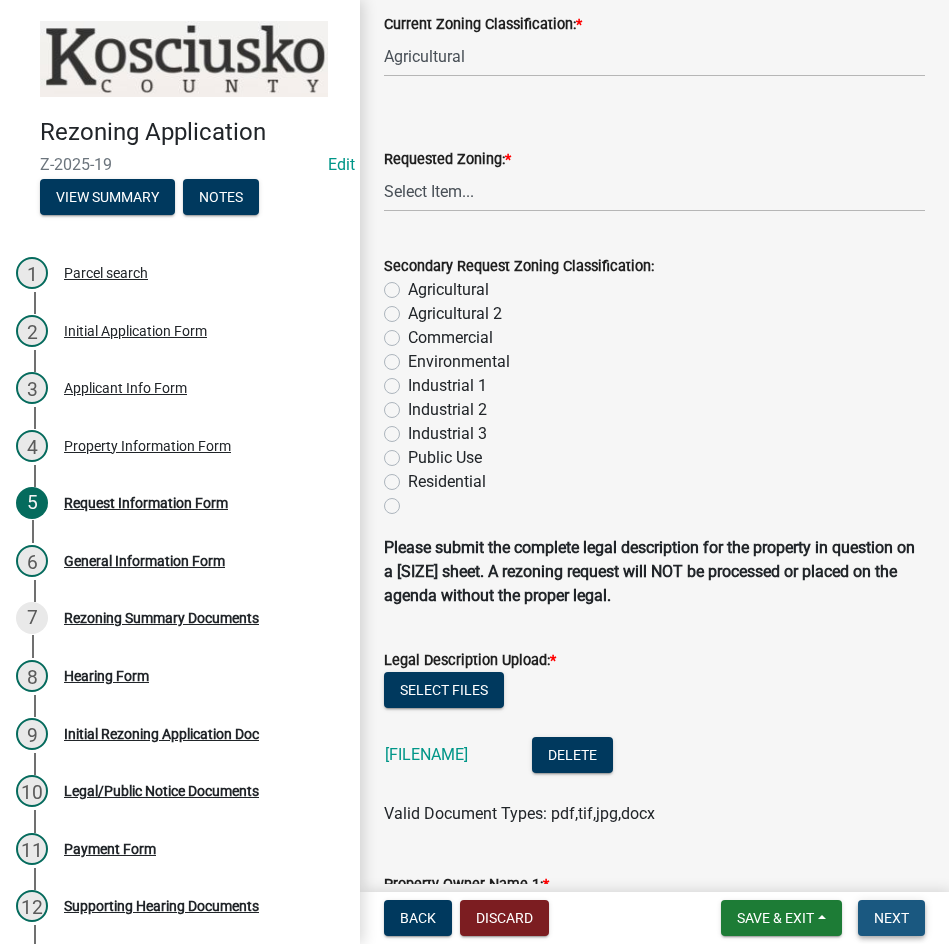 click on "Next" at bounding box center [891, 918] 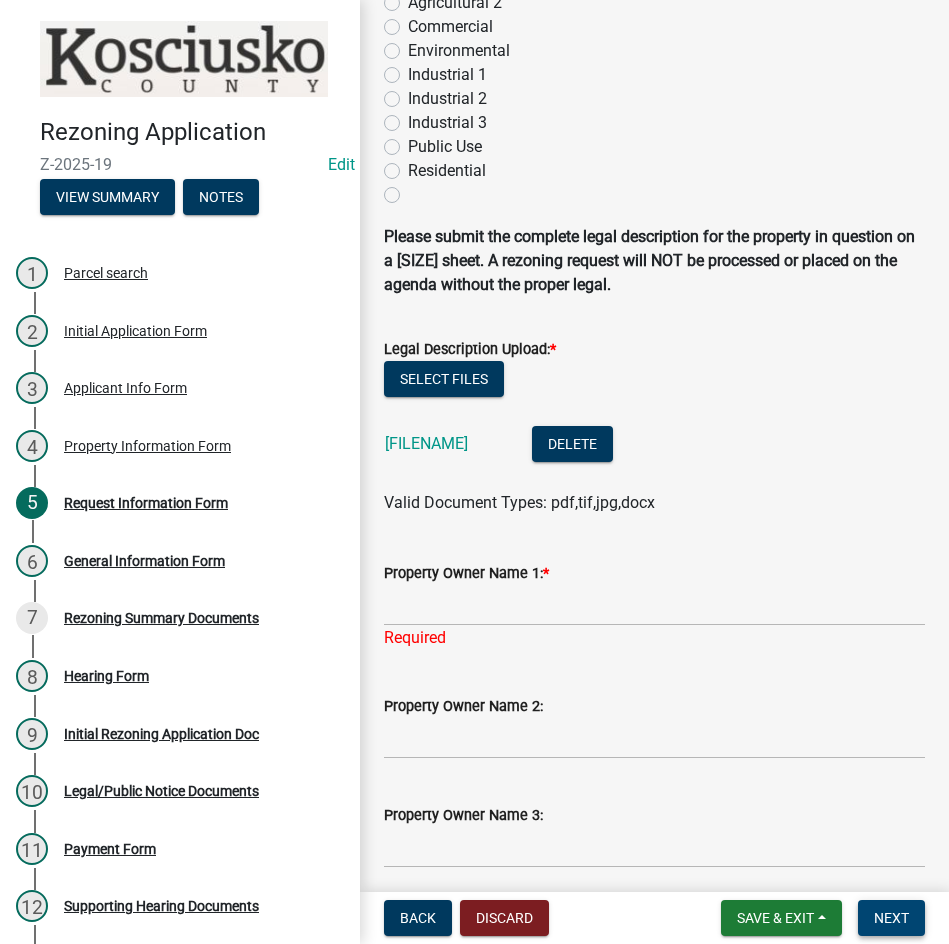 scroll, scrollTop: 700, scrollLeft: 0, axis: vertical 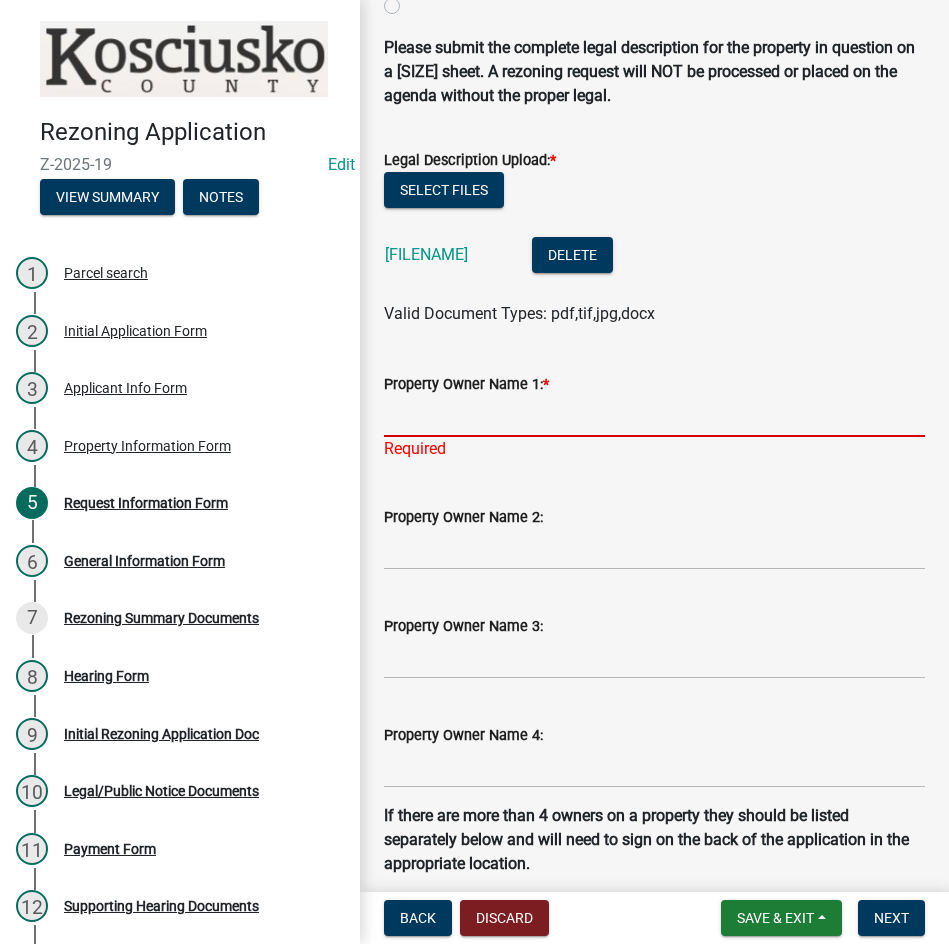 click on "Property Owner Name 1:  *" at bounding box center (654, 416) 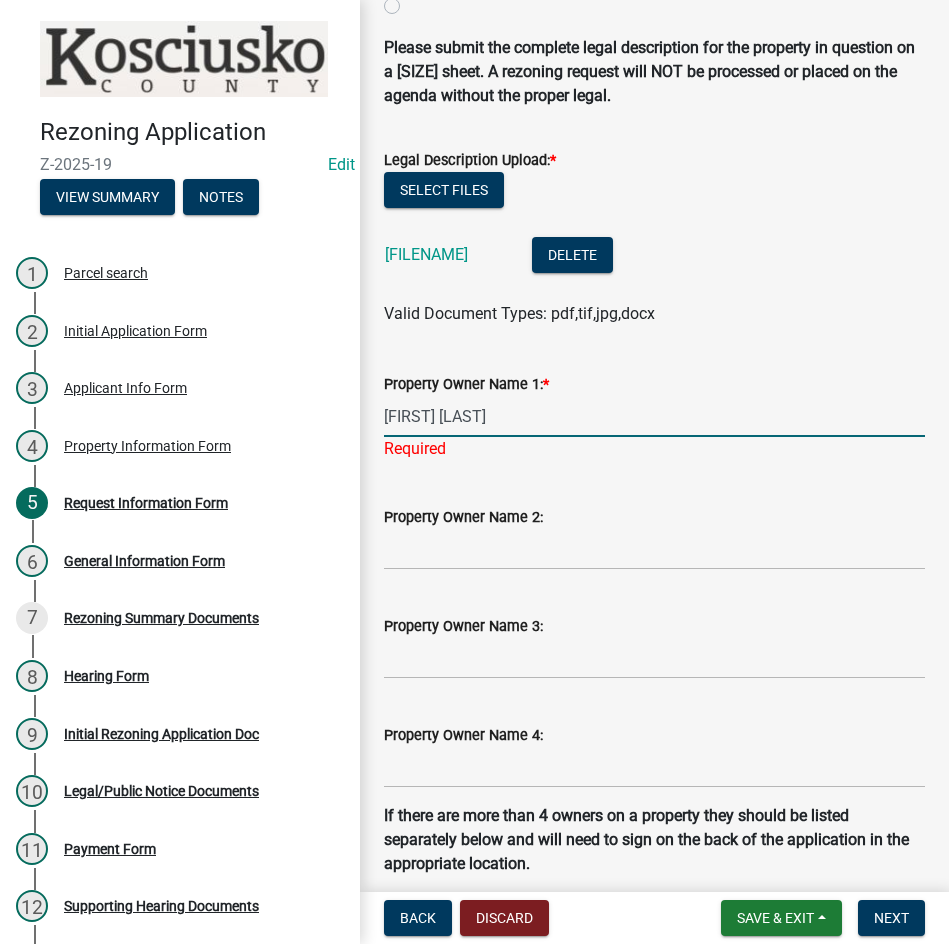 type on "[FIRST] [LAST]" 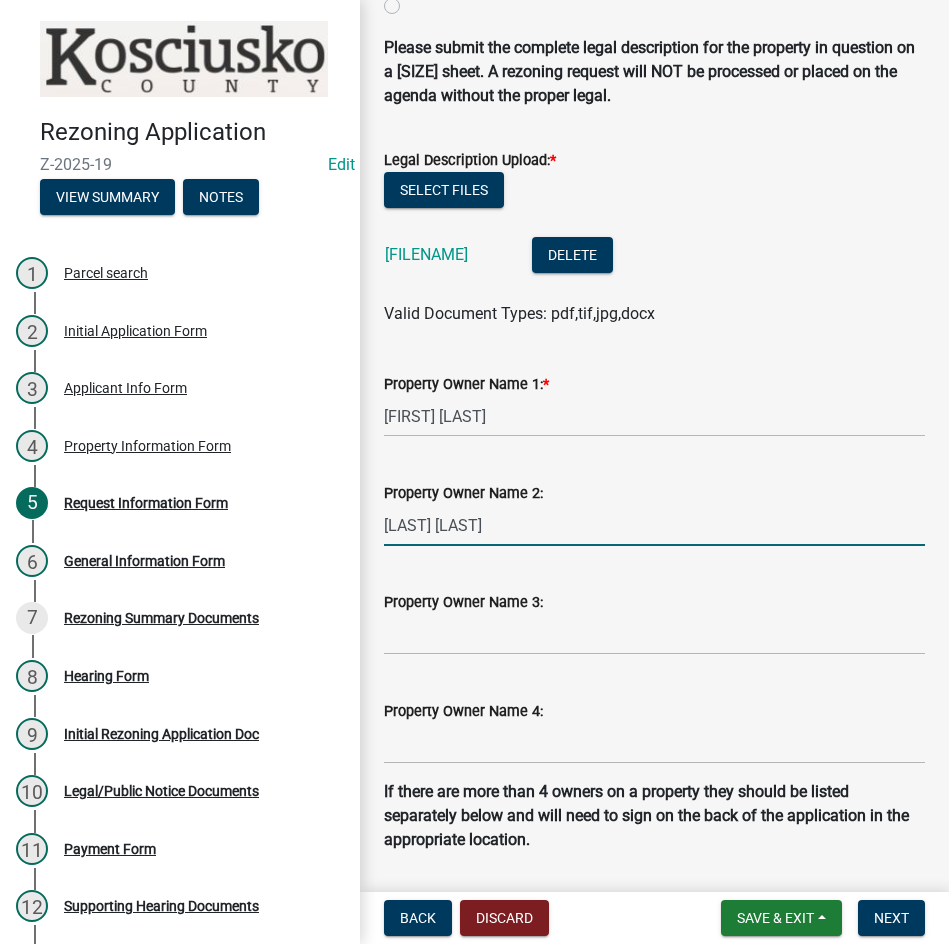 type on "[LAST] [LAST]" 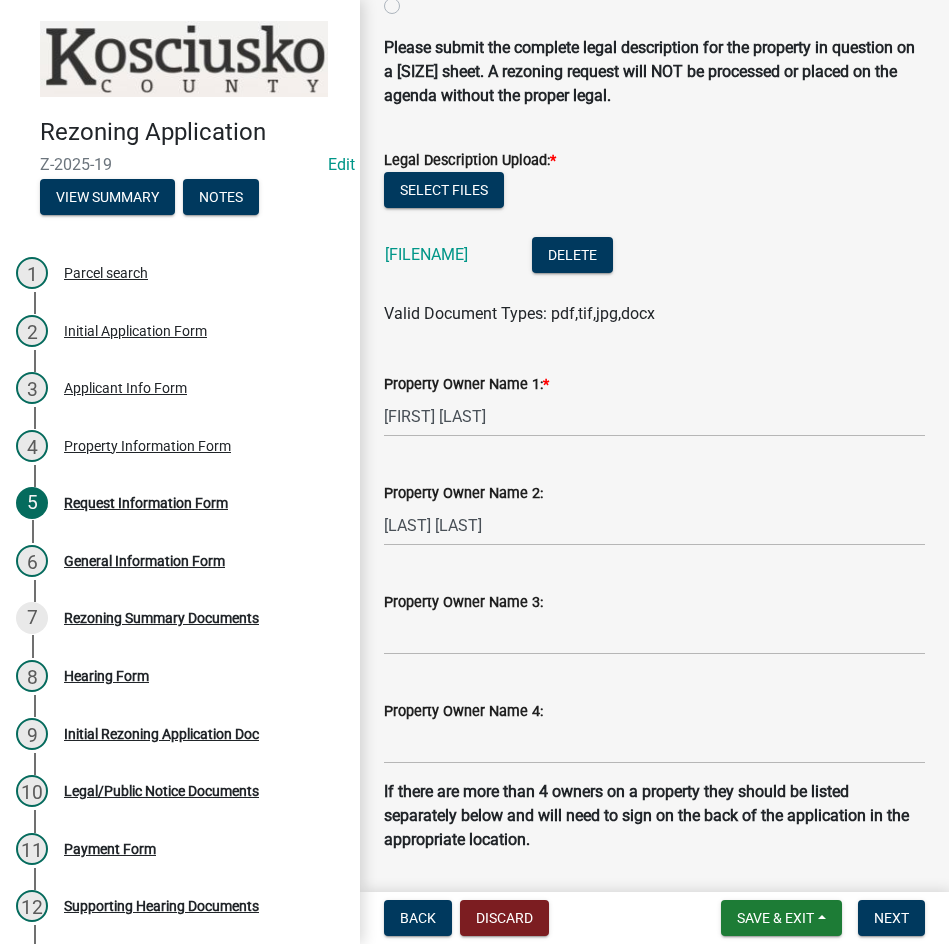 scroll, scrollTop: 924, scrollLeft: 0, axis: vertical 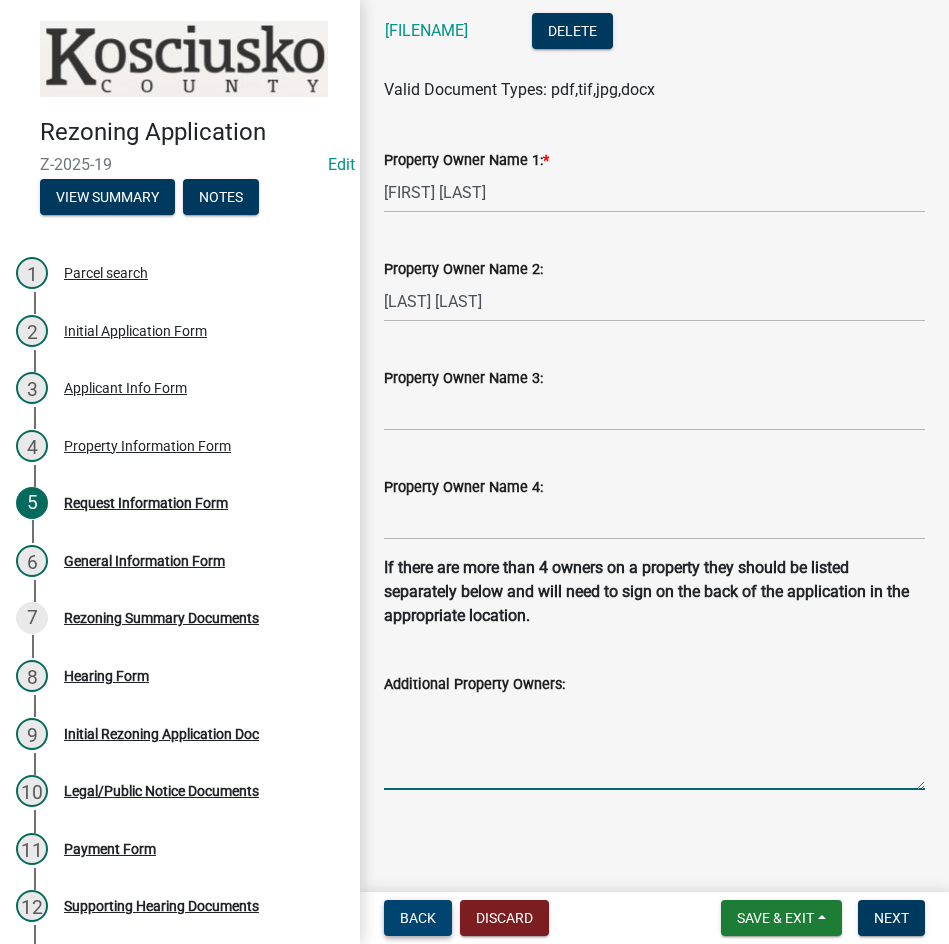 type 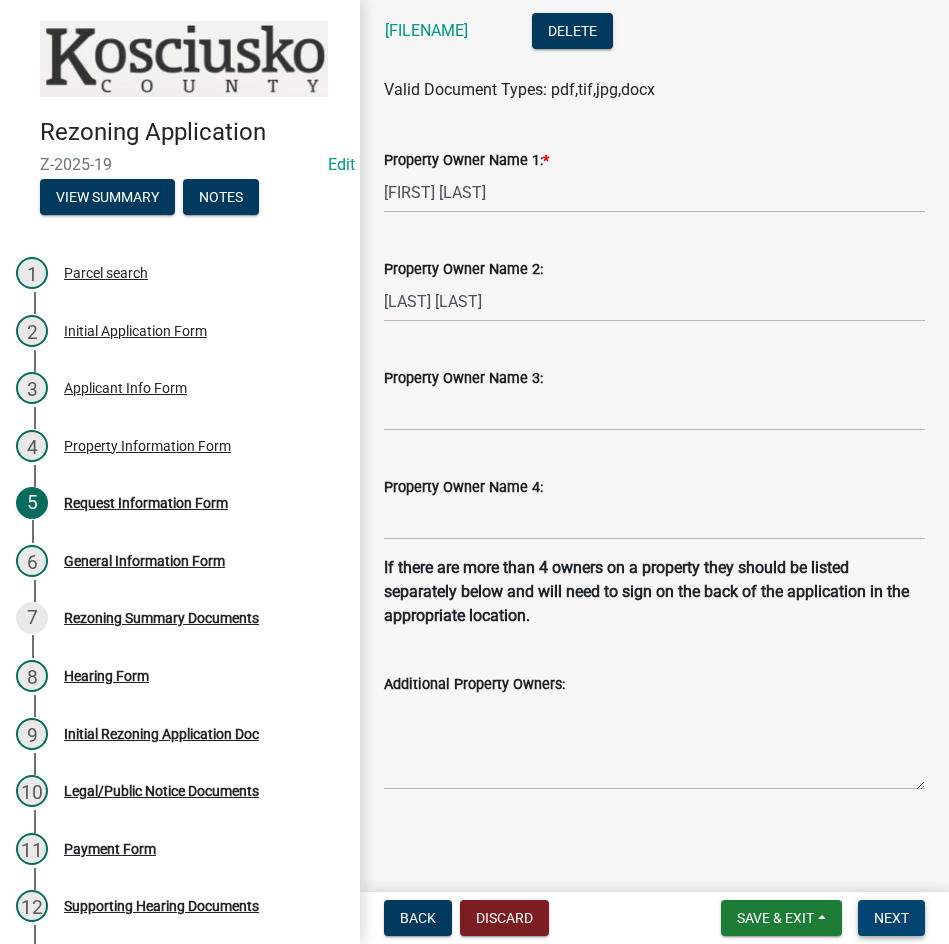 click on "Next" at bounding box center [891, 918] 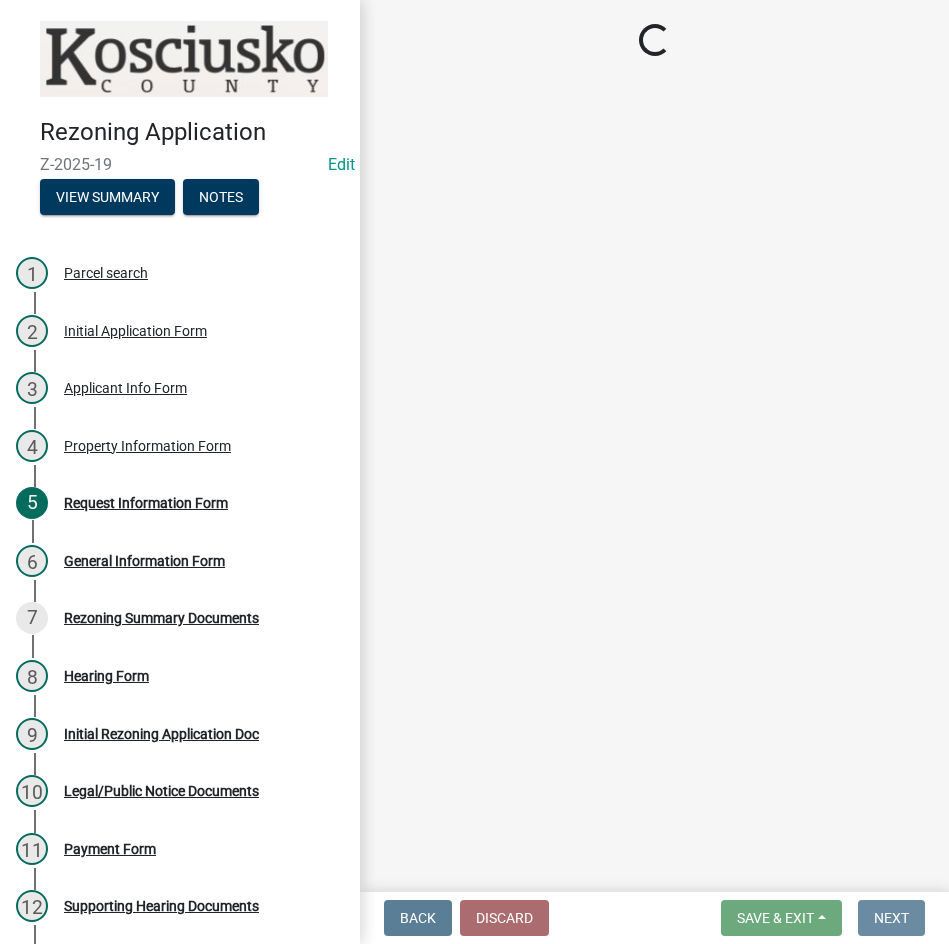 scroll, scrollTop: 0, scrollLeft: 0, axis: both 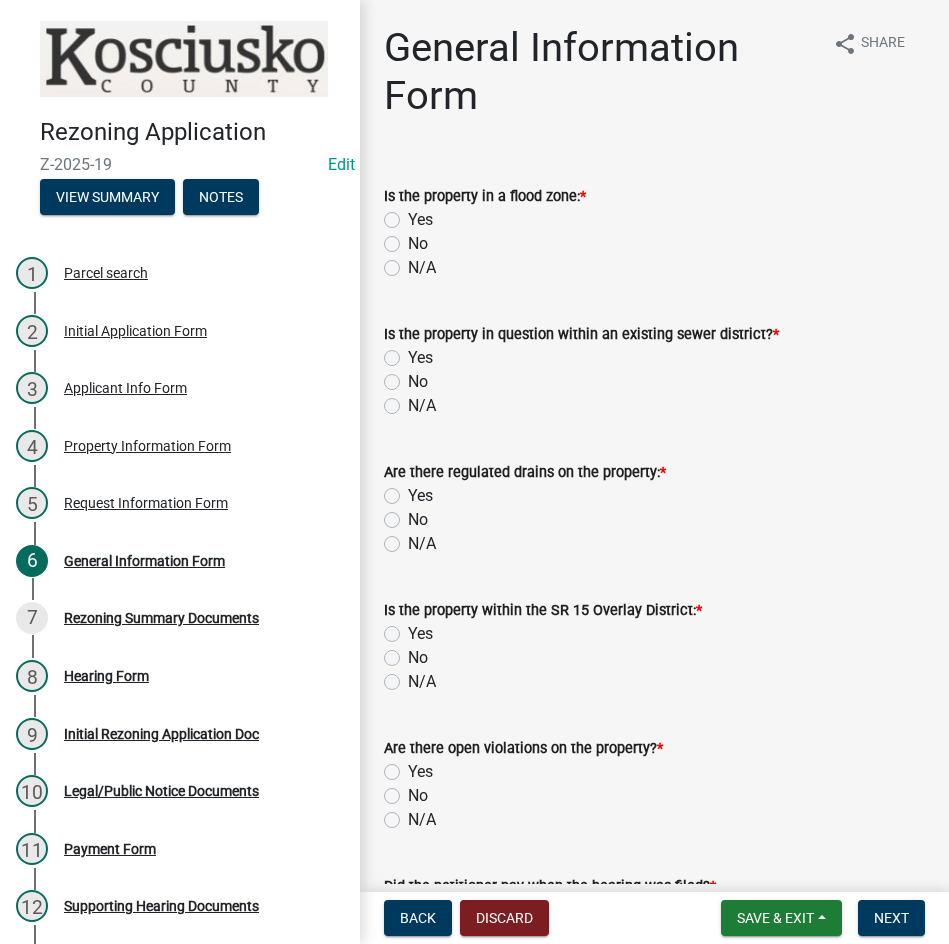 click on "No" 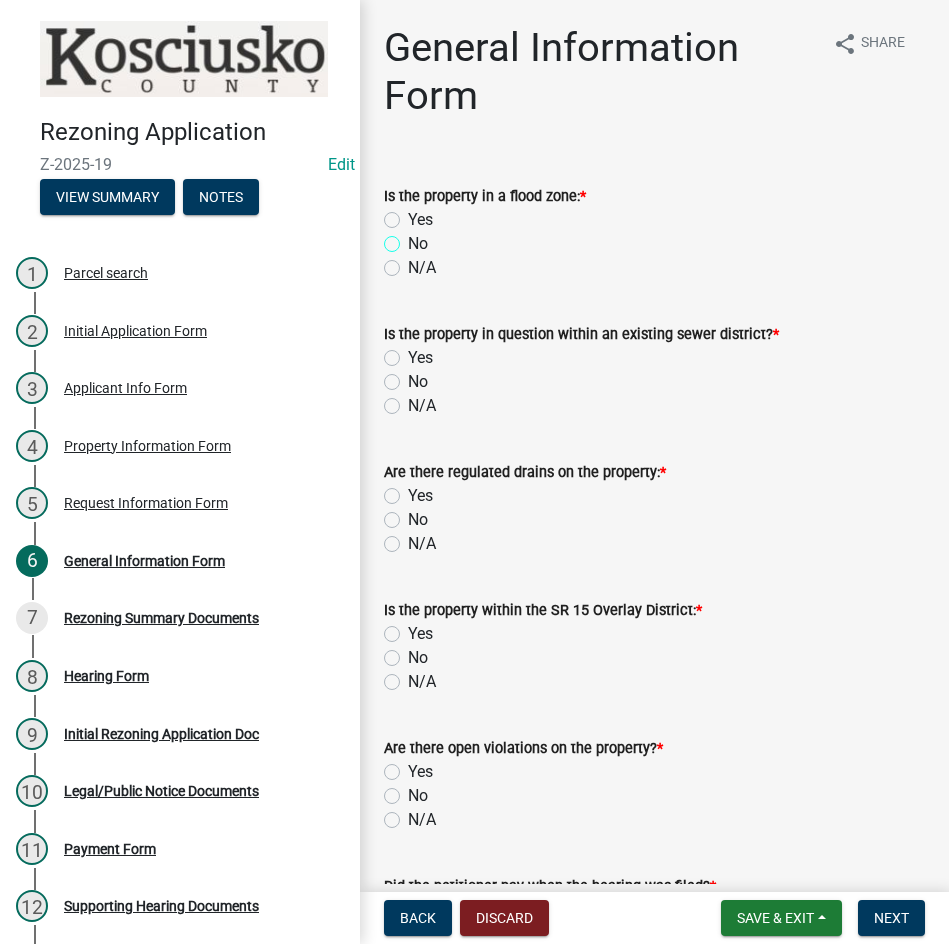 click on "No" at bounding box center [414, 238] 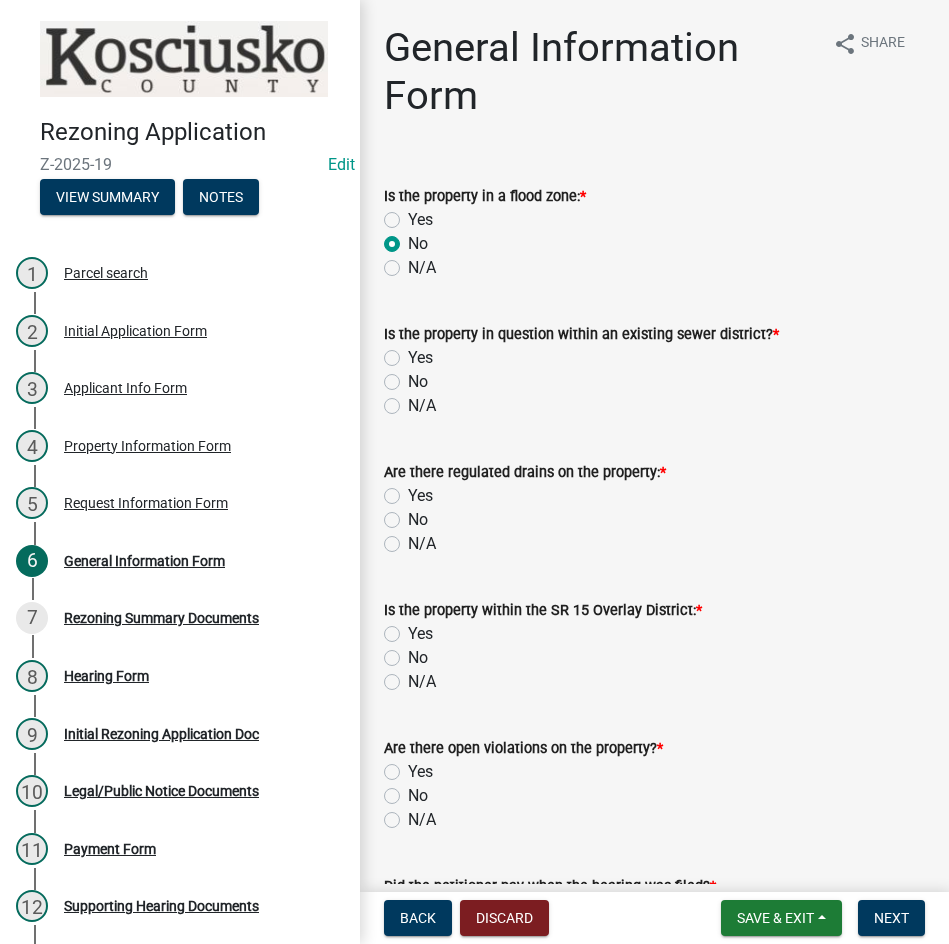 radio on "true" 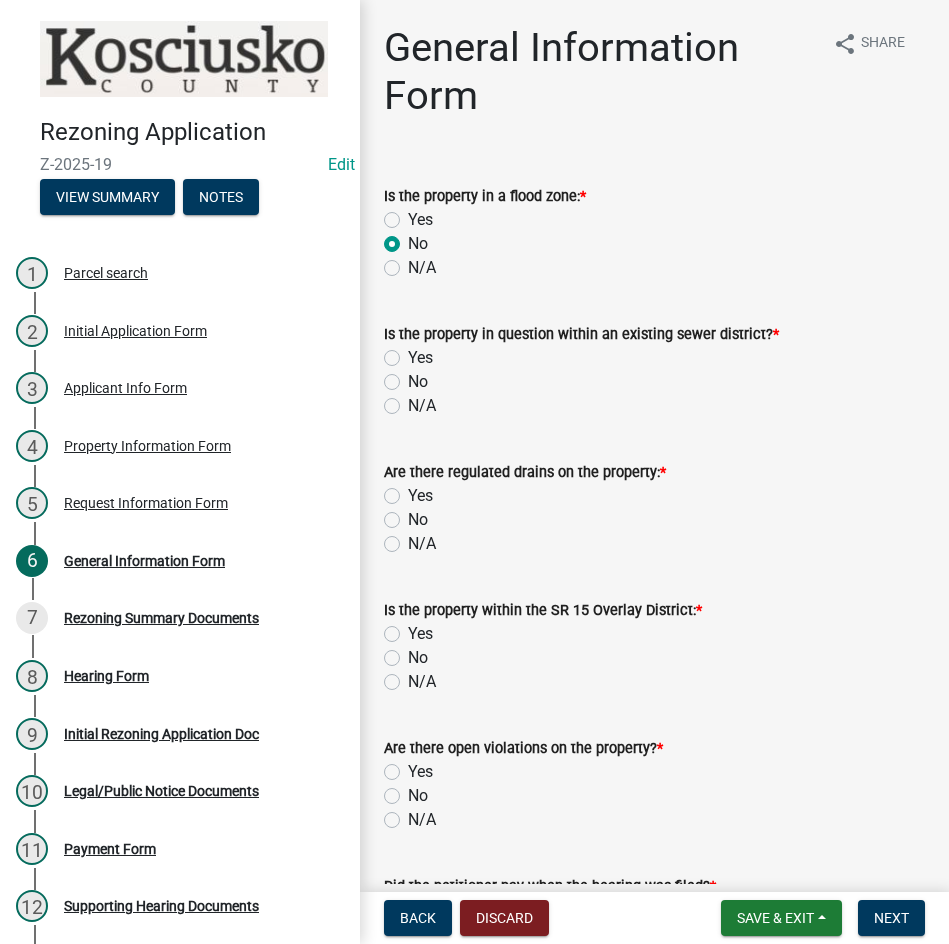 click on "No" 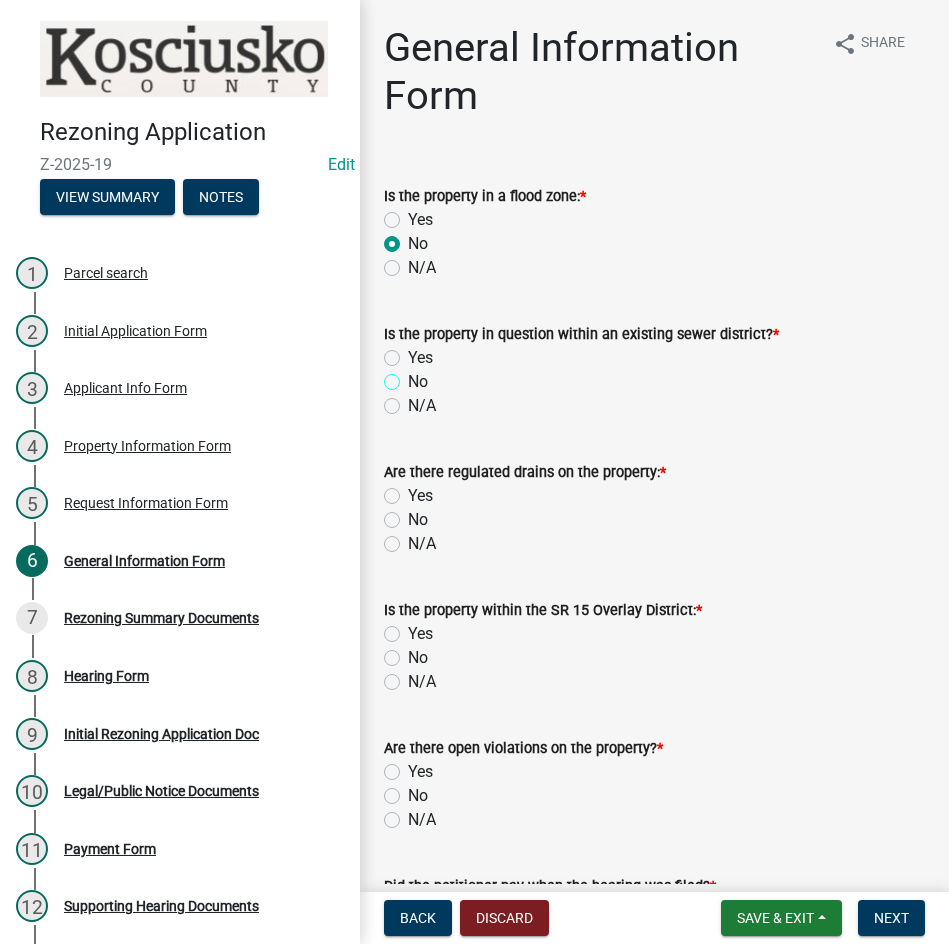 click on "No" at bounding box center [414, 376] 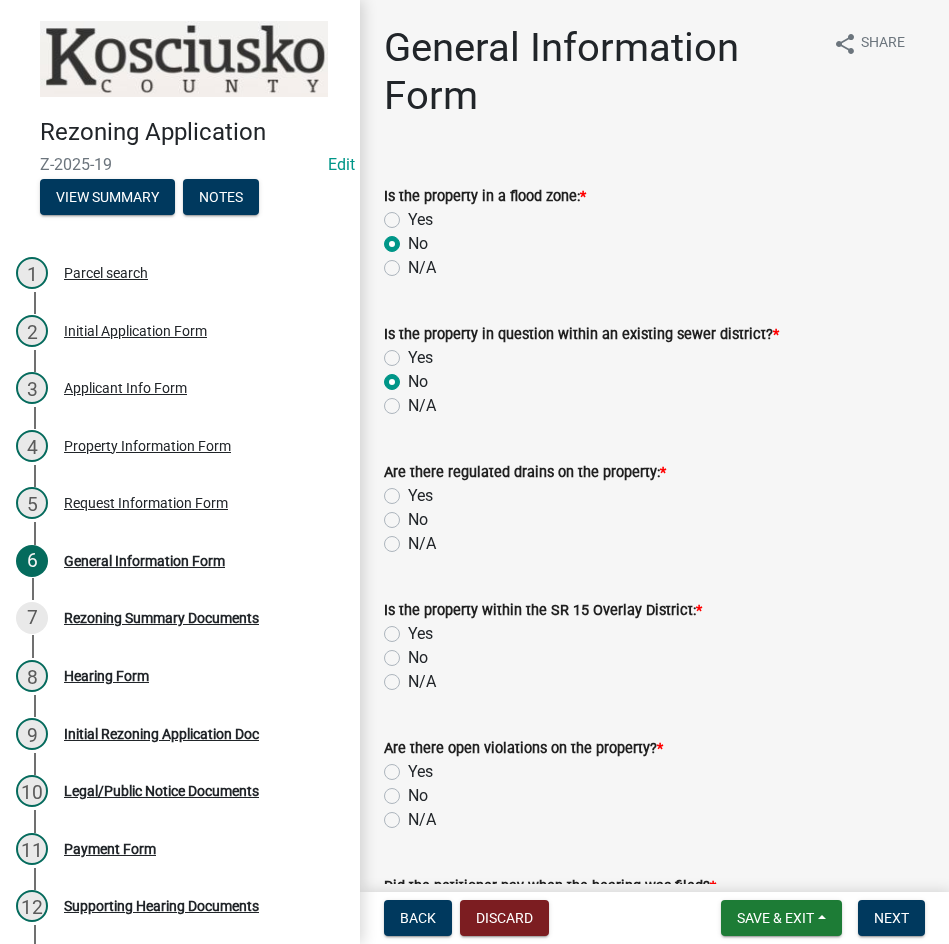 radio on "true" 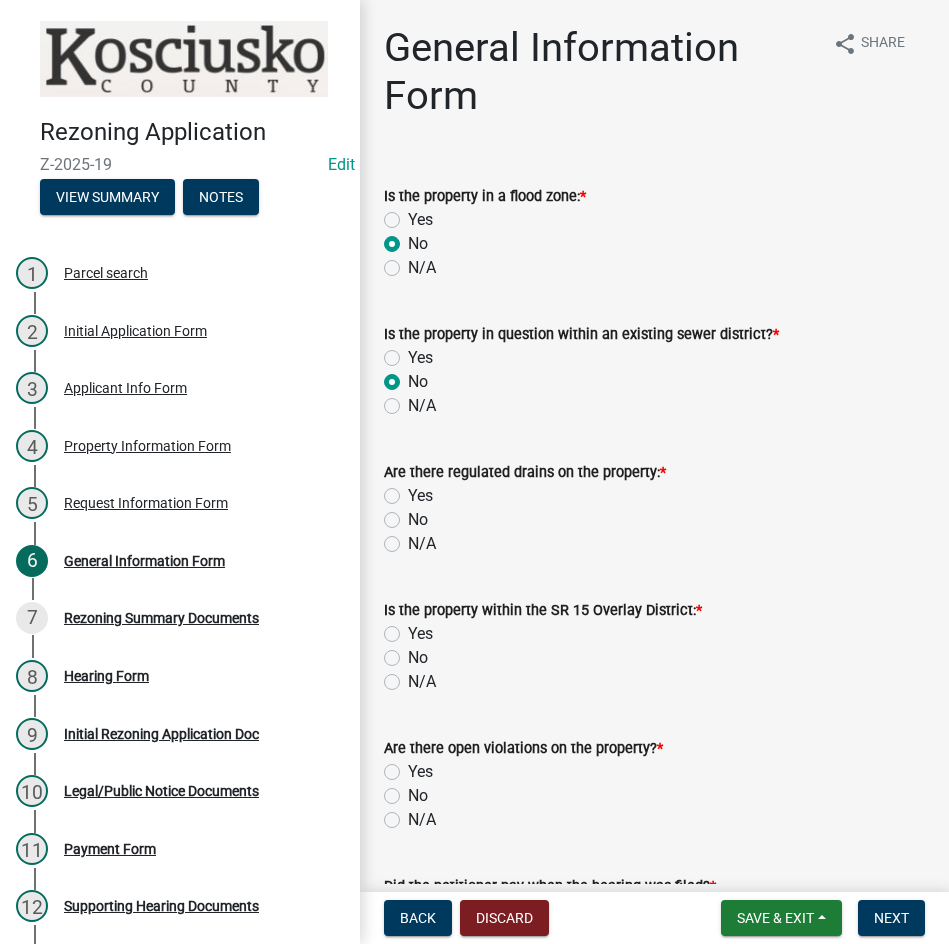 click on "Yes" 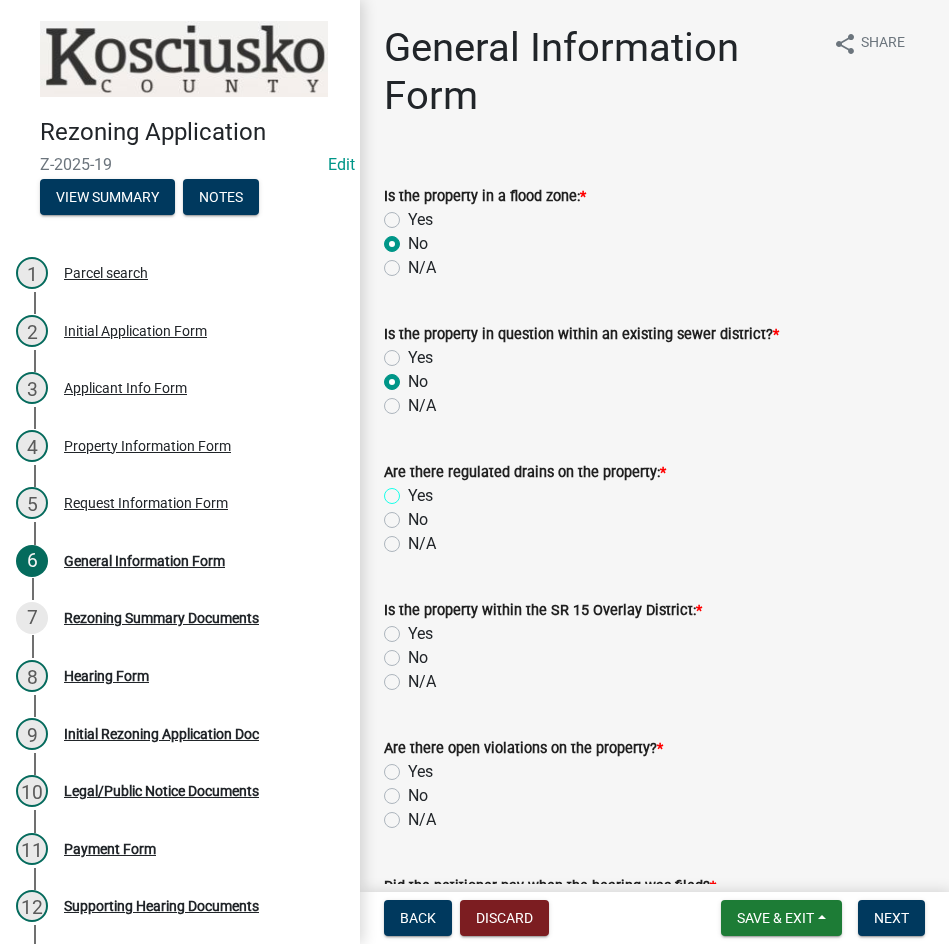 click on "Yes" at bounding box center (414, 490) 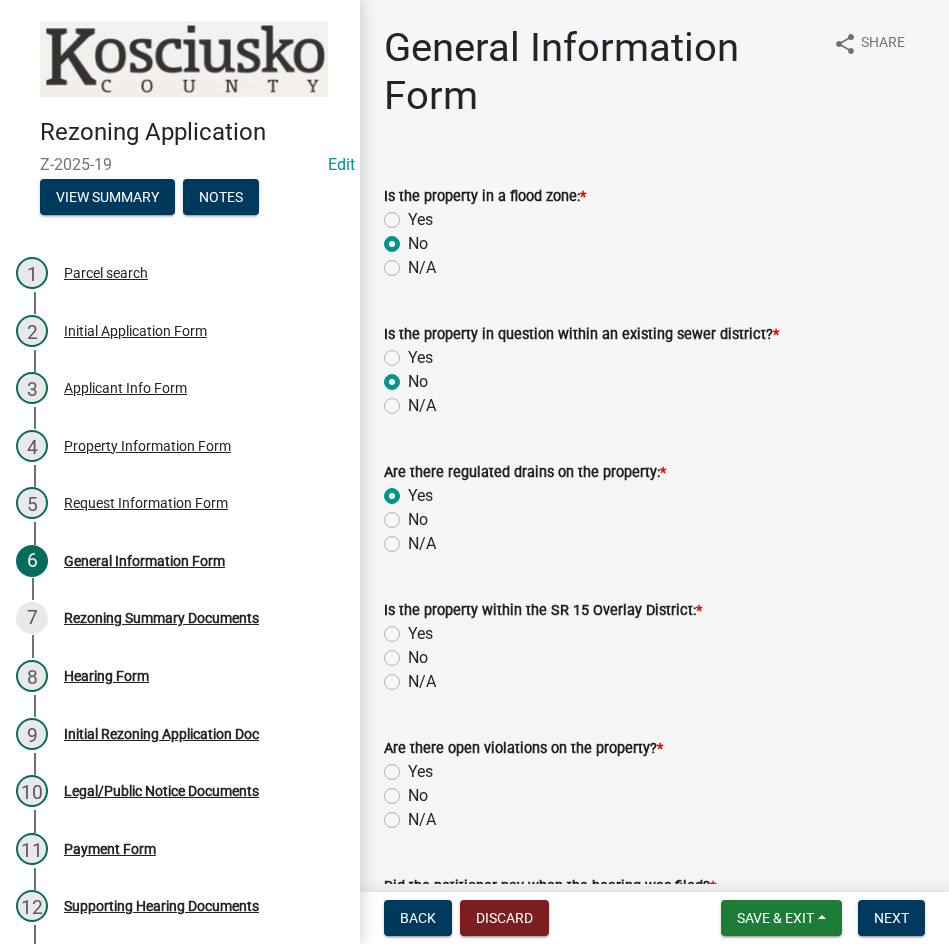 radio on "true" 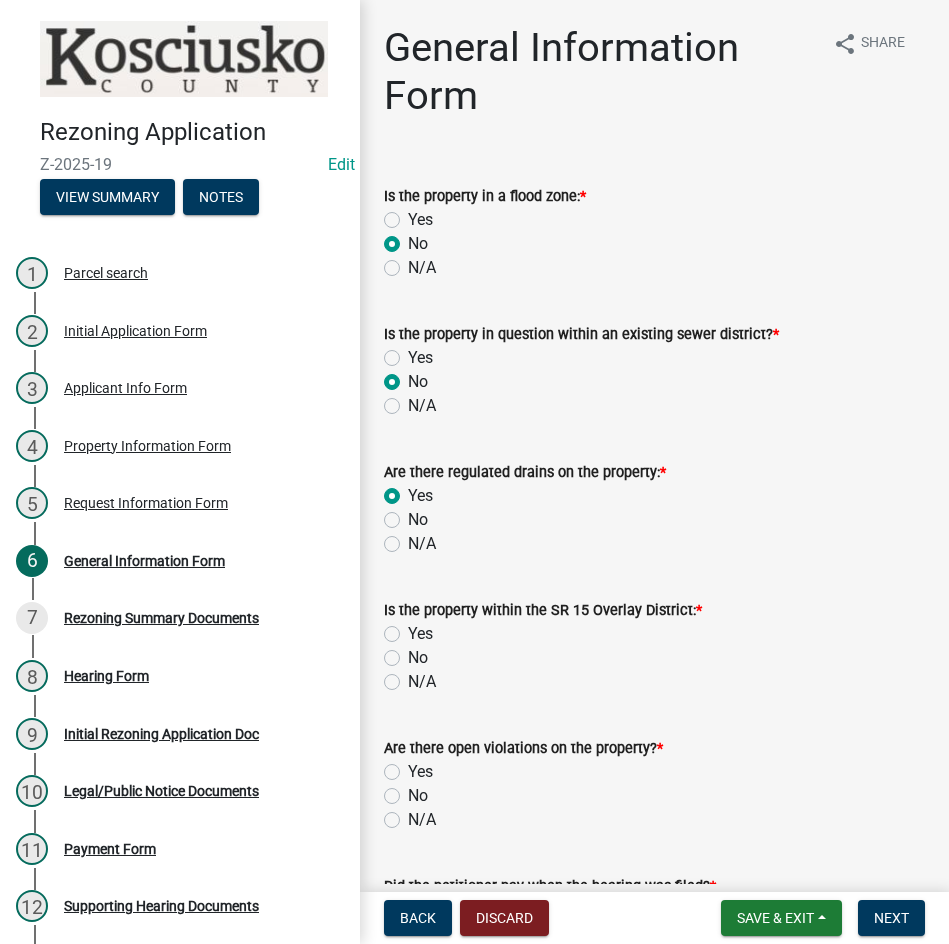 click on "No" 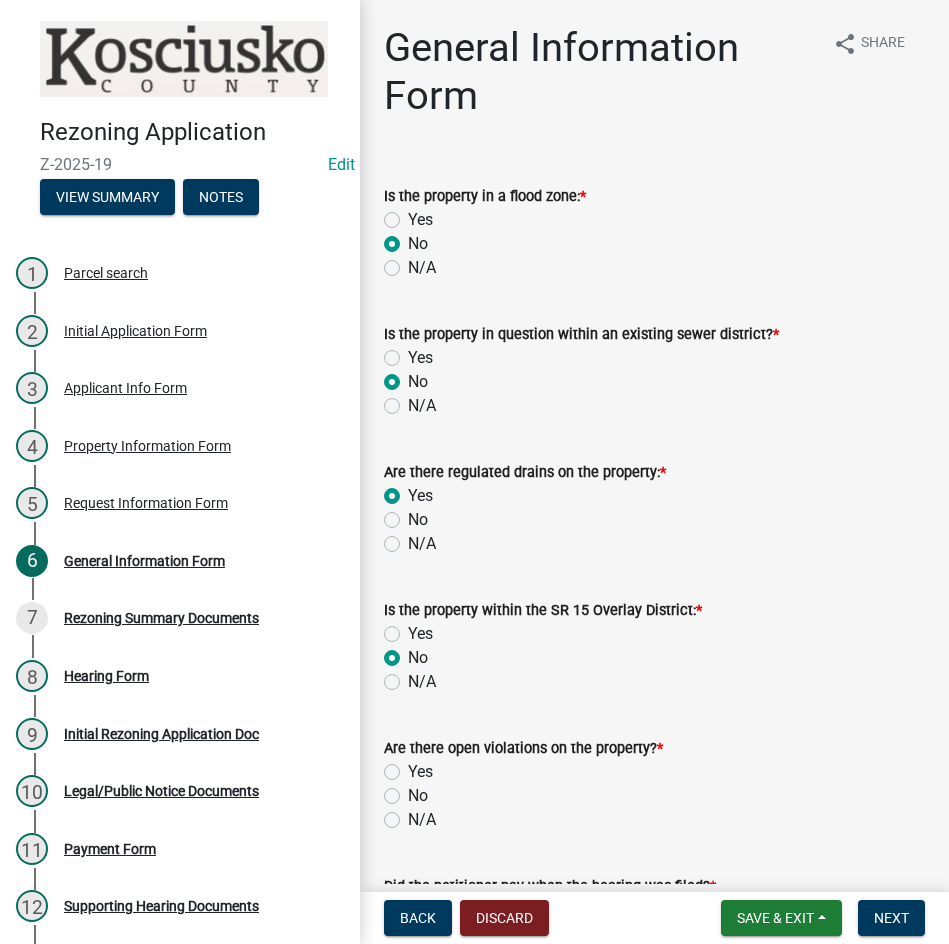 radio on "true" 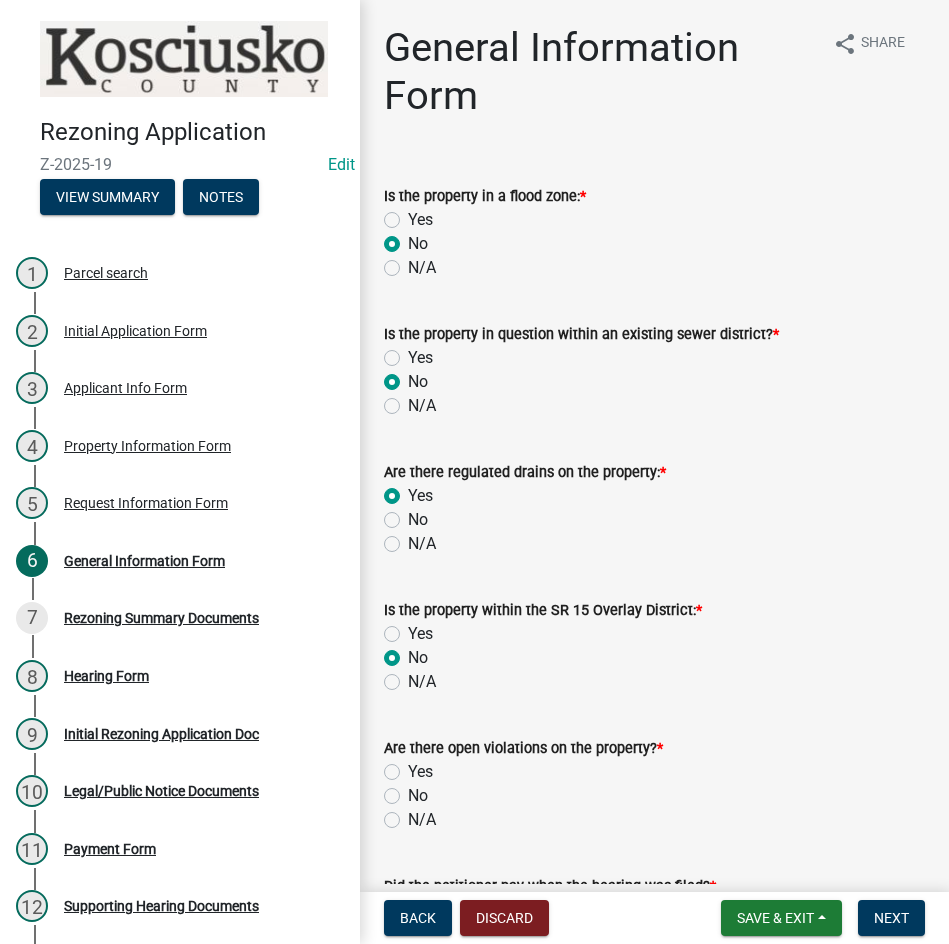 click on "No" 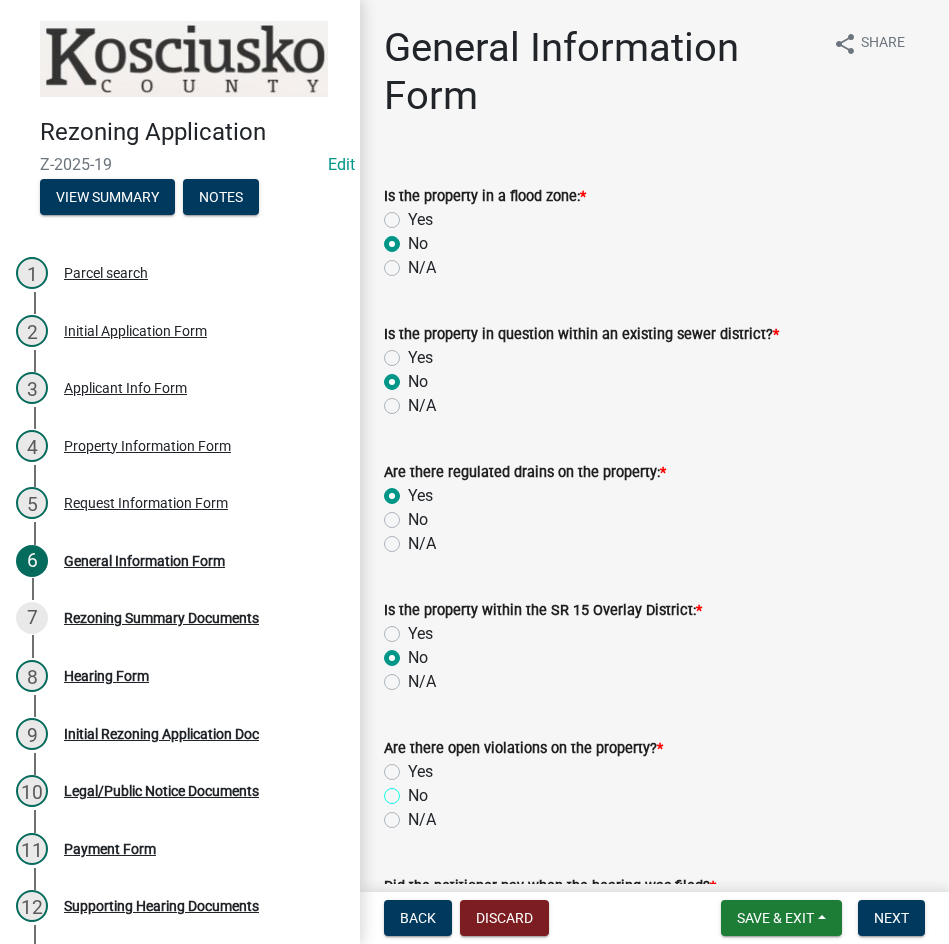 click on "No" at bounding box center [414, 790] 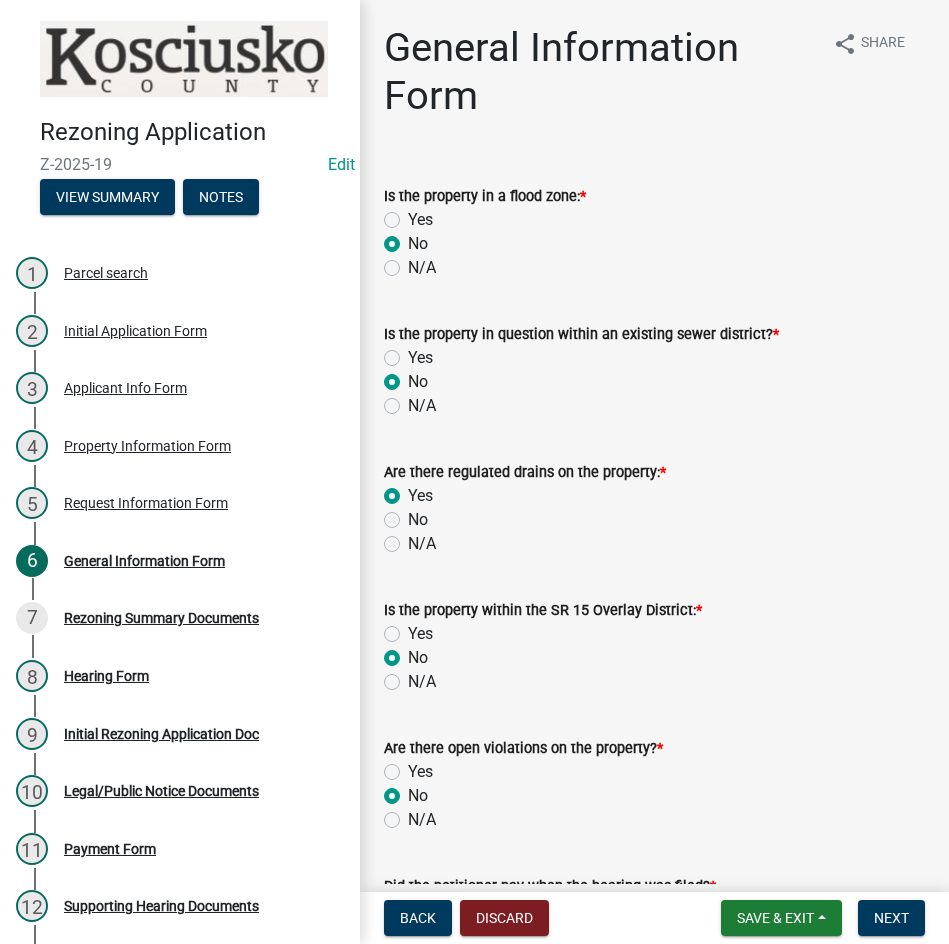 radio on "true" 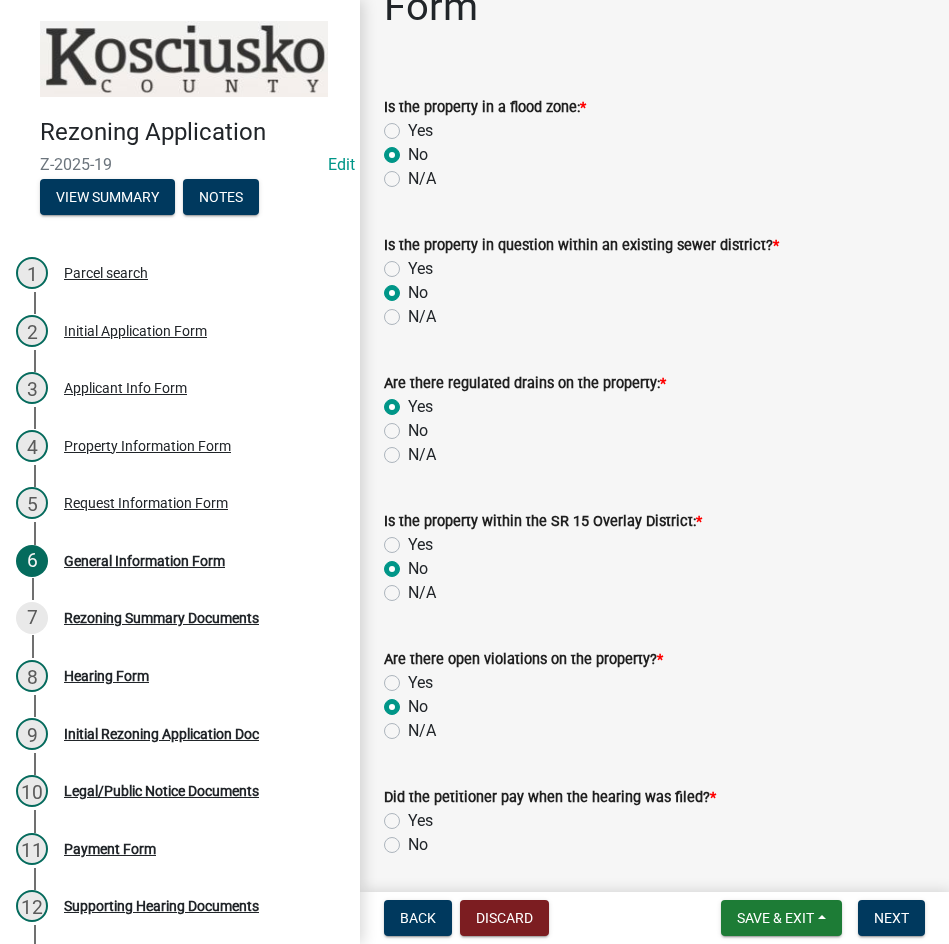 scroll, scrollTop: 200, scrollLeft: 0, axis: vertical 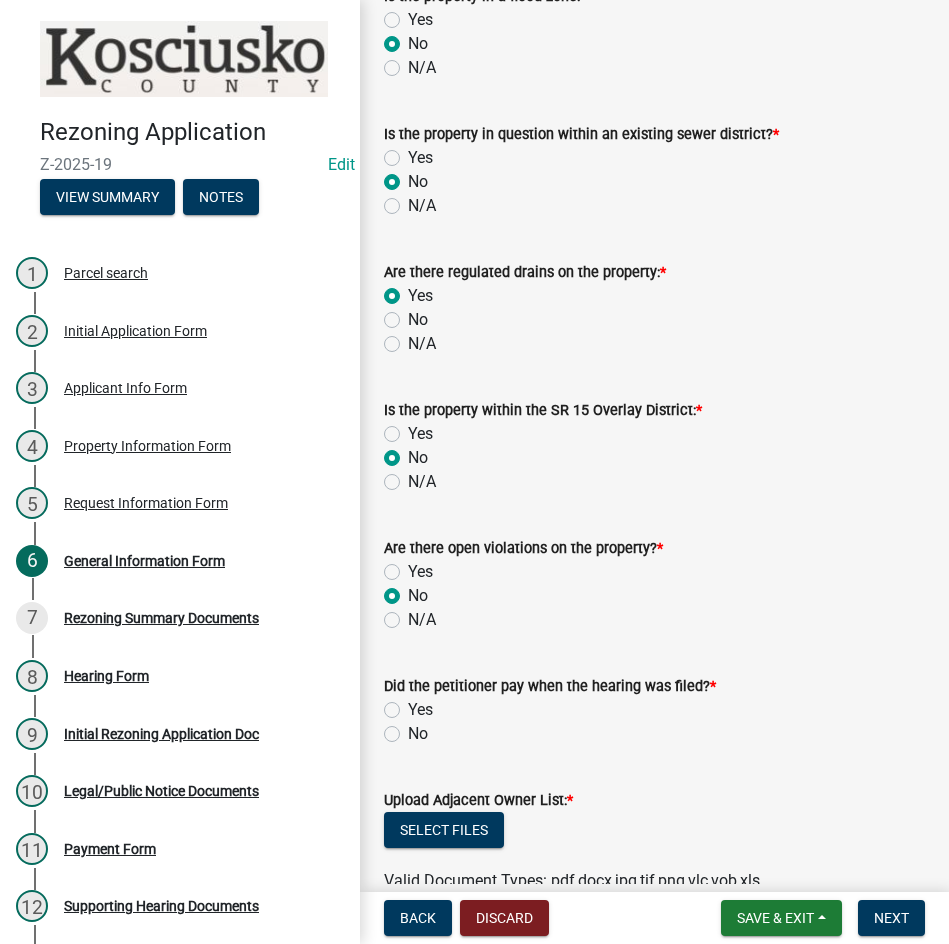 click on "No" 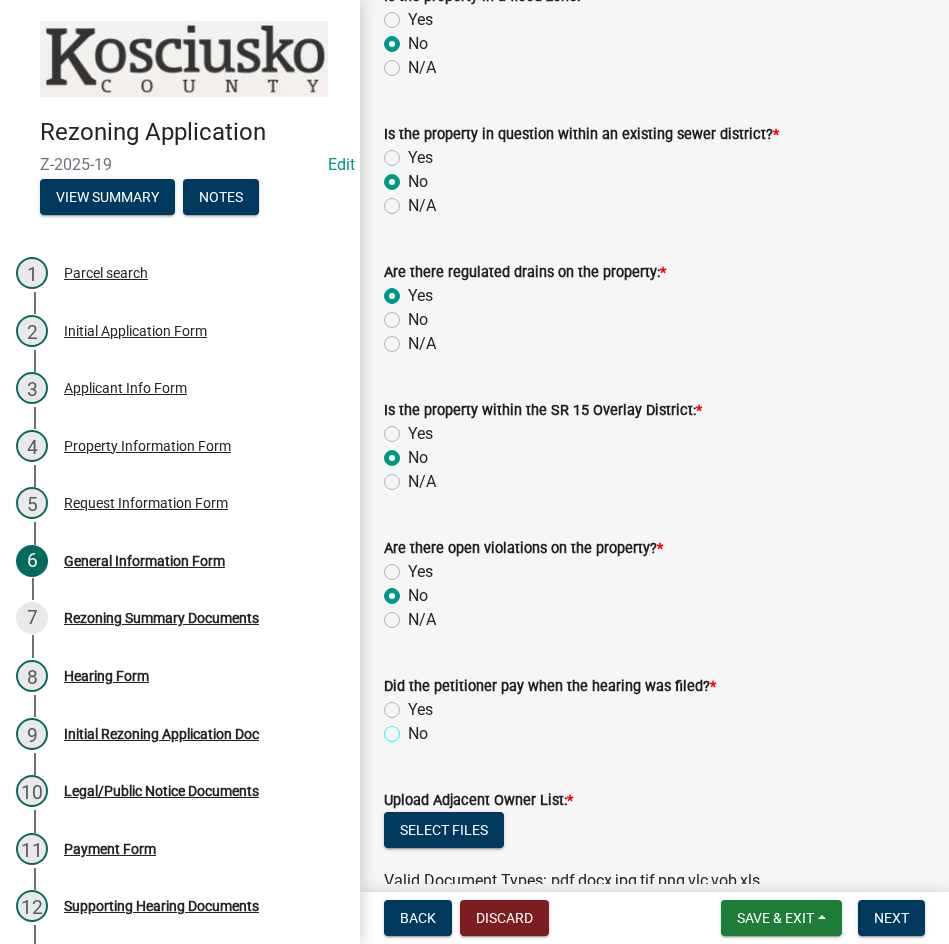 click on "No" at bounding box center [414, 728] 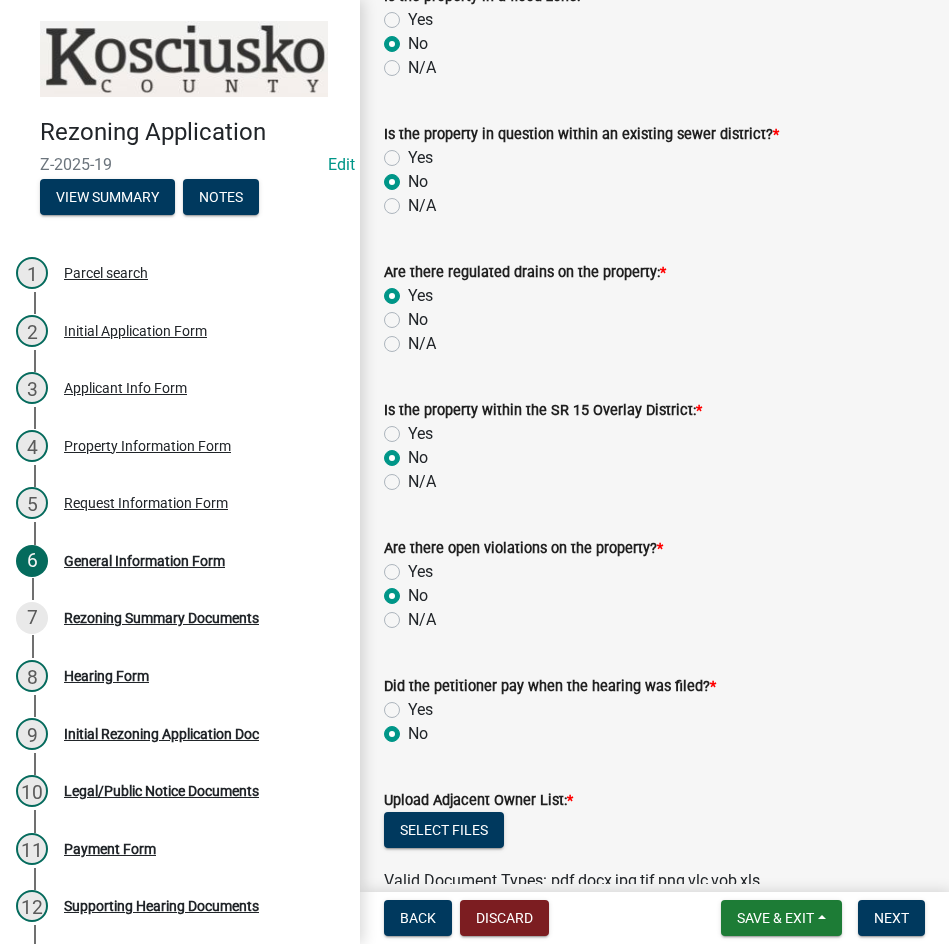 radio on "true" 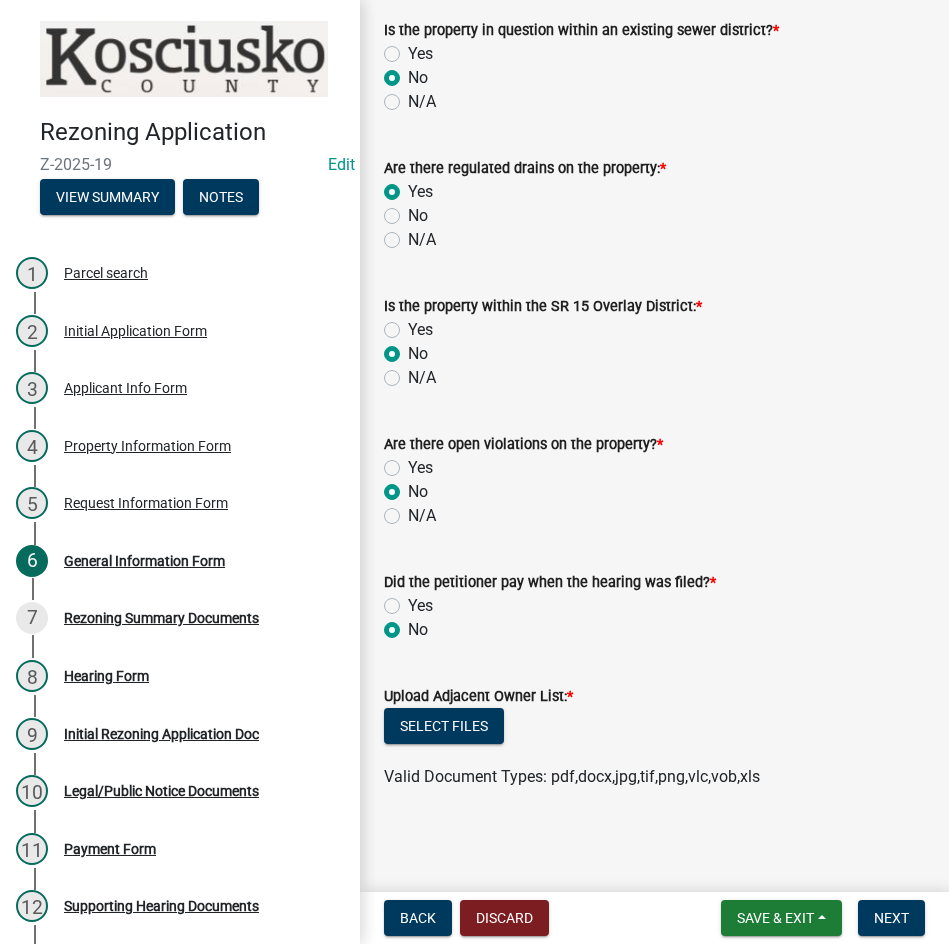 scroll, scrollTop: 305, scrollLeft: 0, axis: vertical 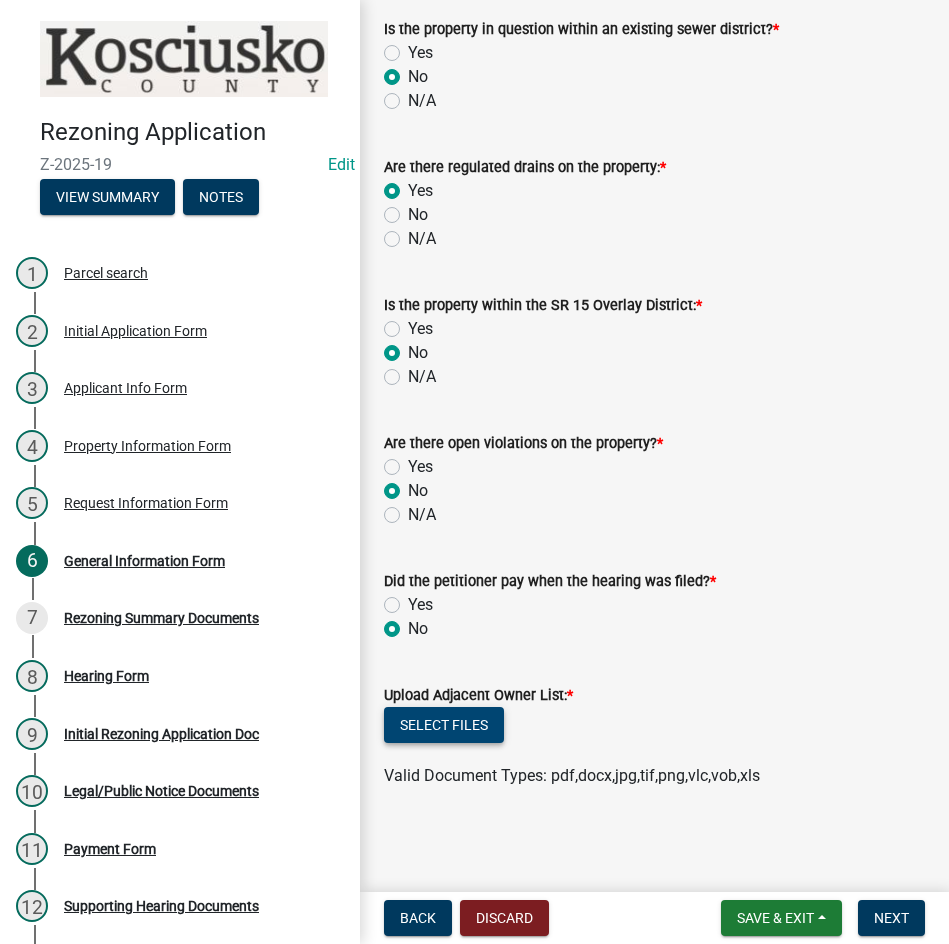 click on "Select files" 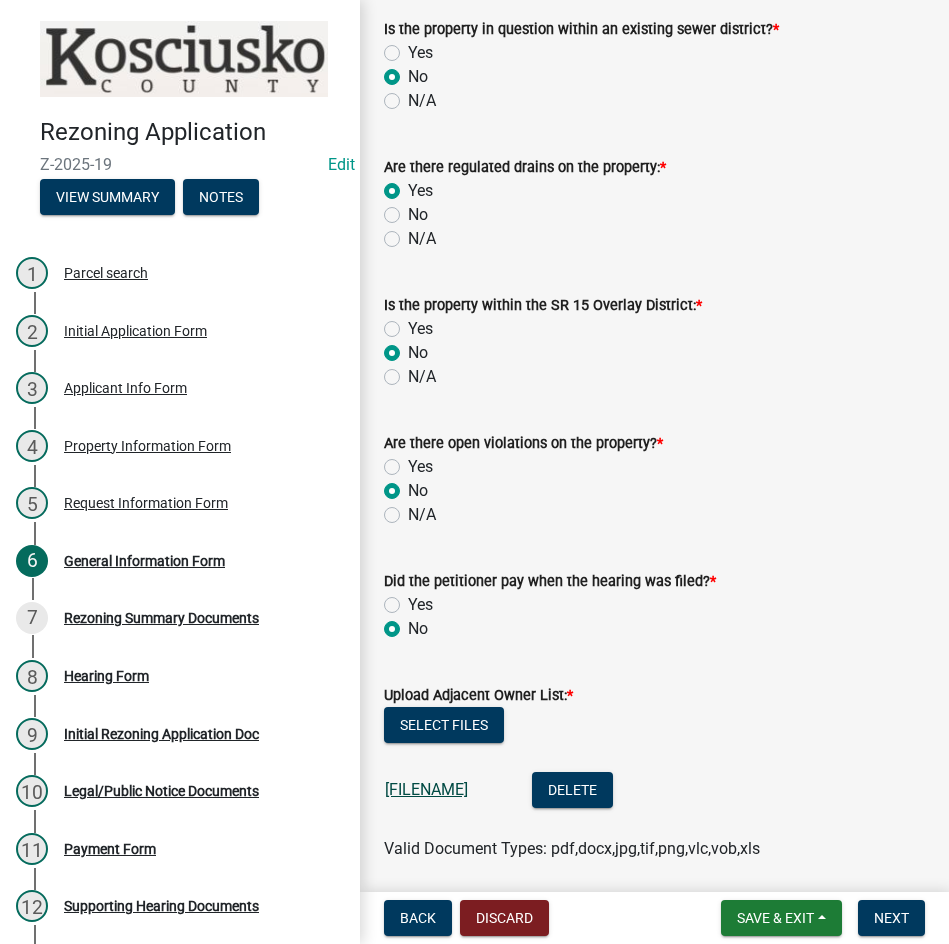 click on "[FILENAME]" 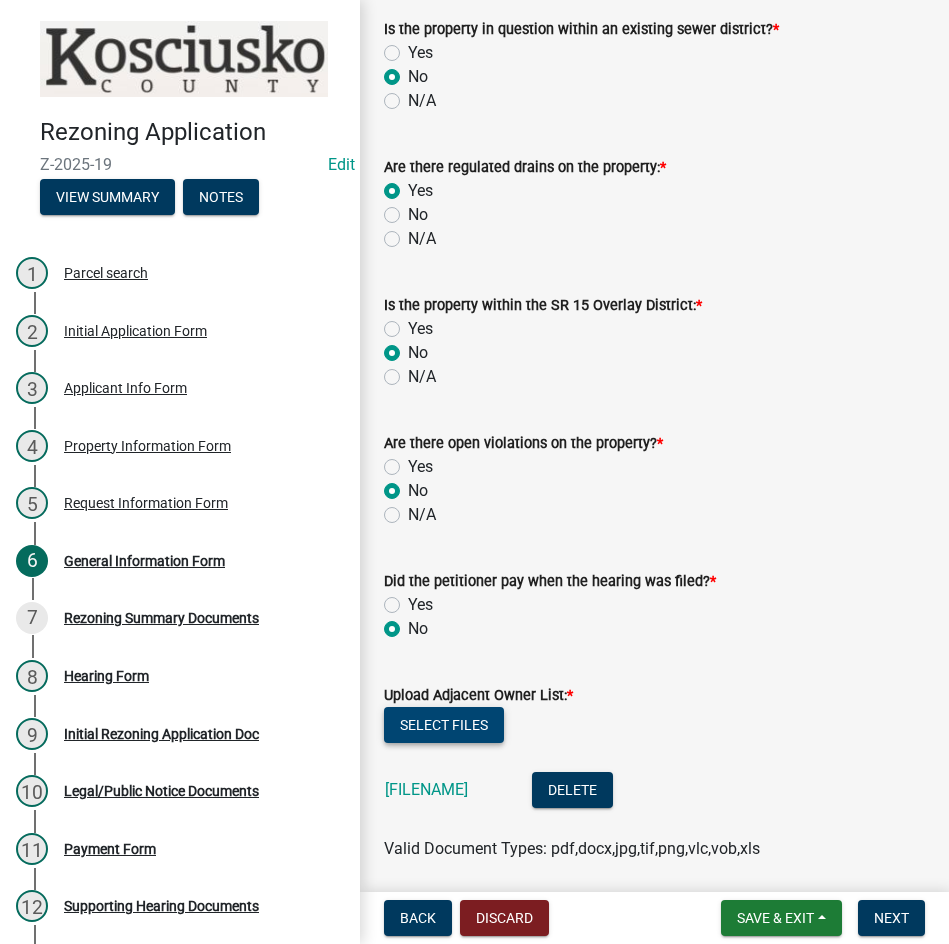 click on "Select files" 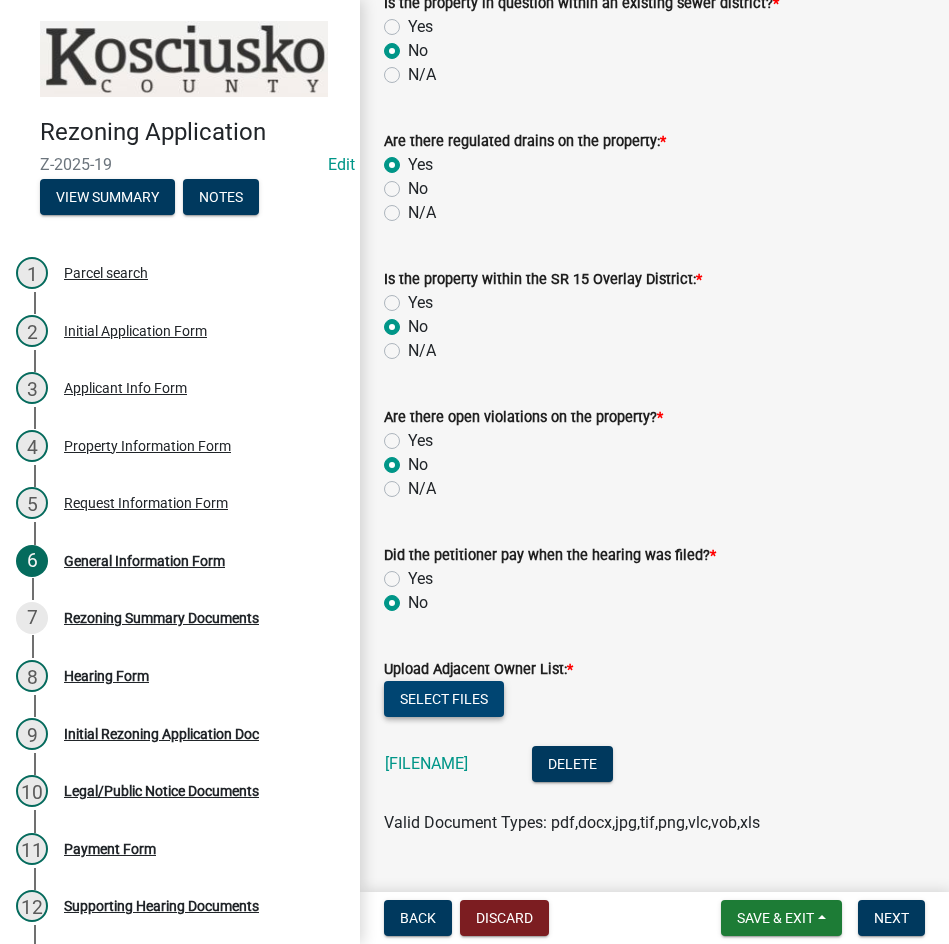 scroll, scrollTop: 345, scrollLeft: 0, axis: vertical 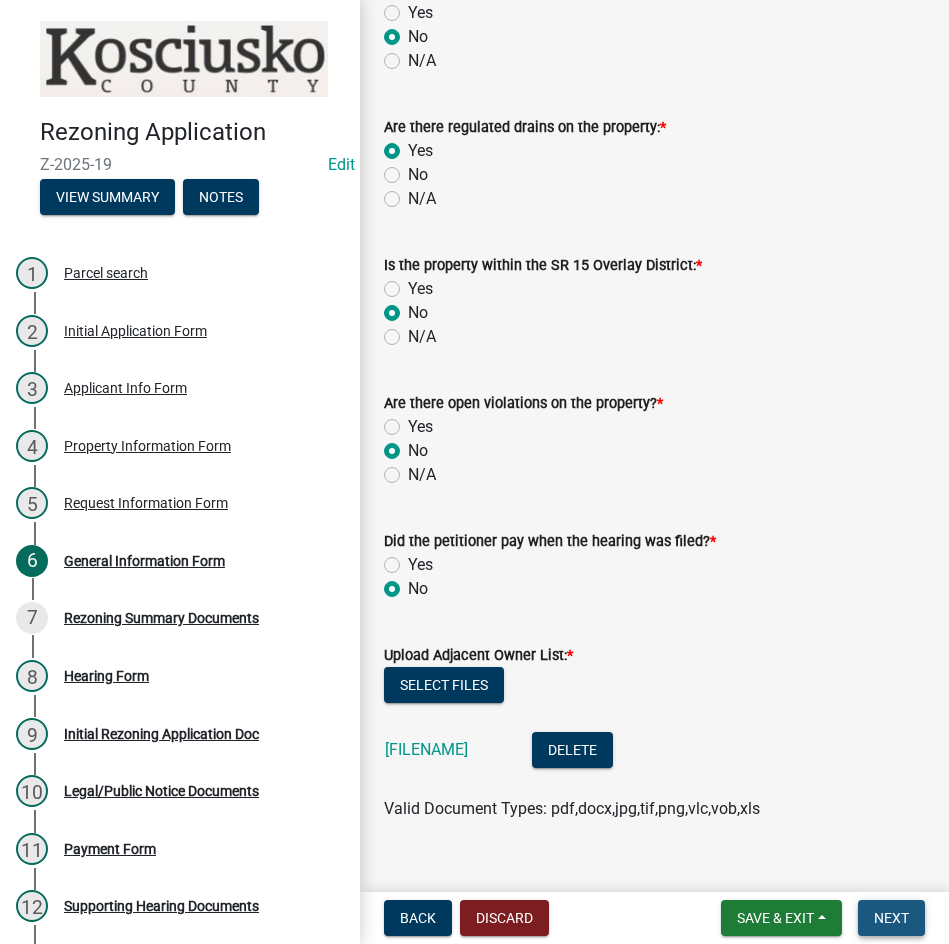 click on "Next" at bounding box center [891, 918] 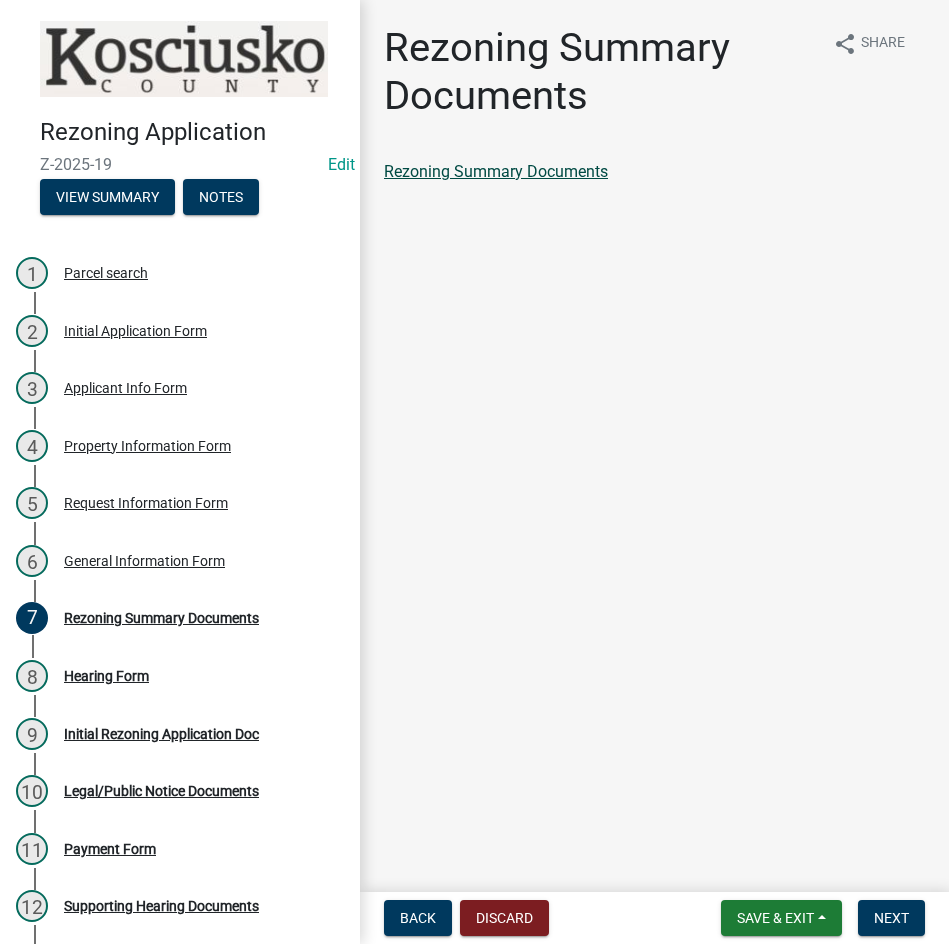 click on "Rezoning Summary Documents" 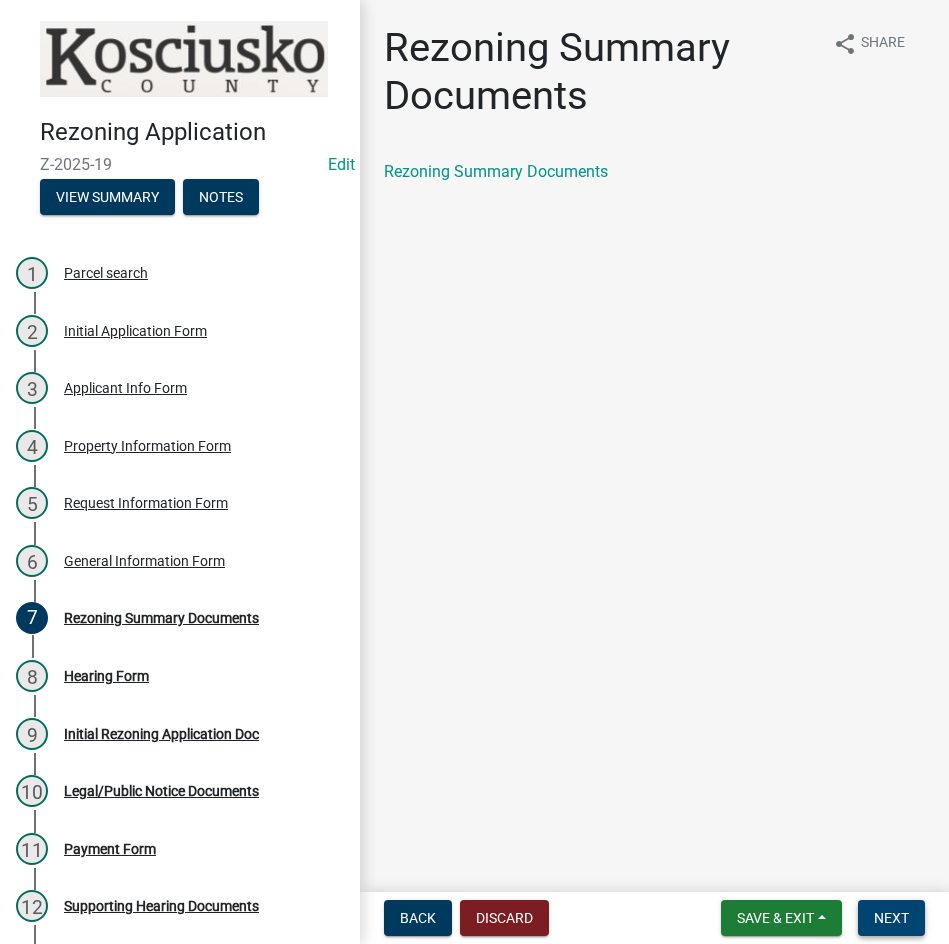 click on "Next" at bounding box center [891, 918] 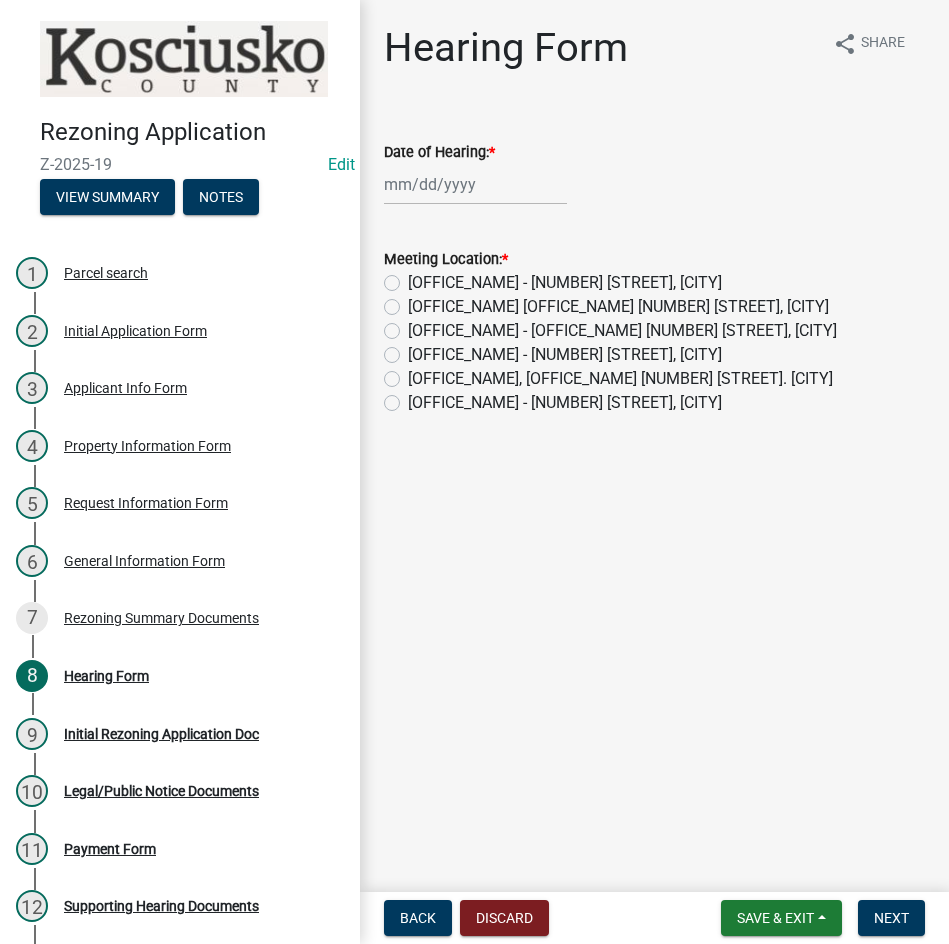 click 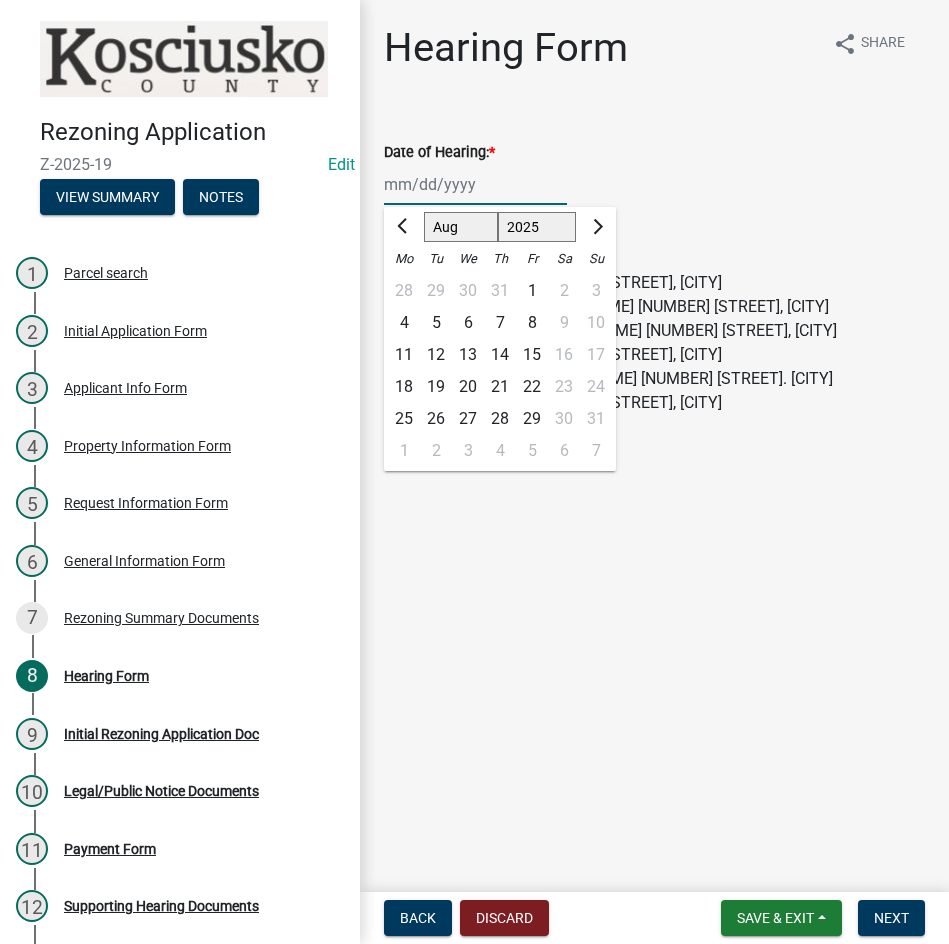click on "Jan Feb Mar Apr May Jun Jul Aug Sep Oct Nov Dec" 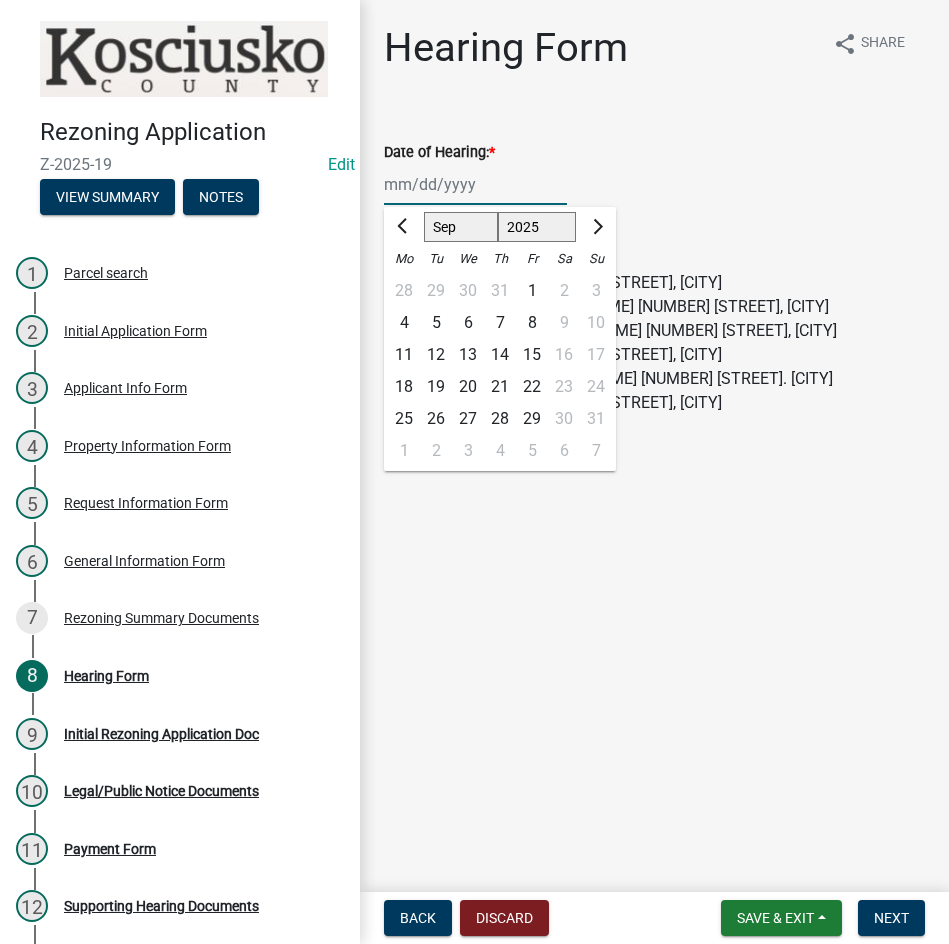 click on "Jan Feb Mar Apr May Jun Jul Aug Sep Oct Nov Dec" 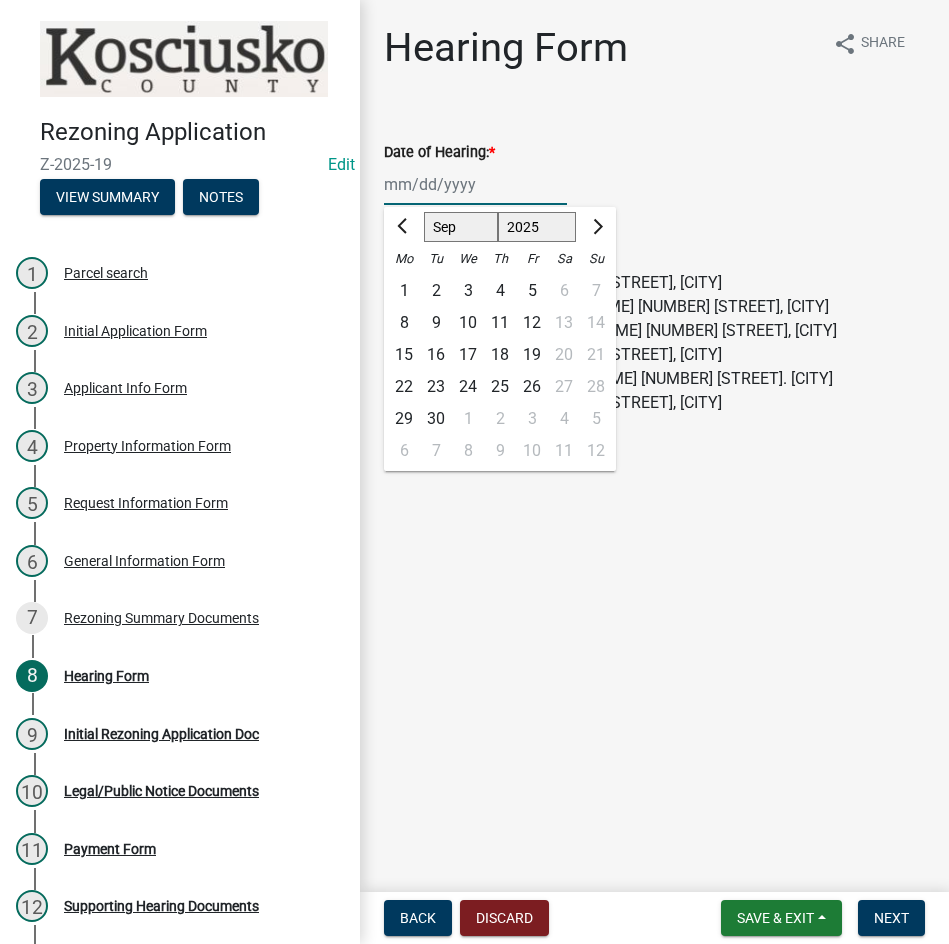 click on "3" 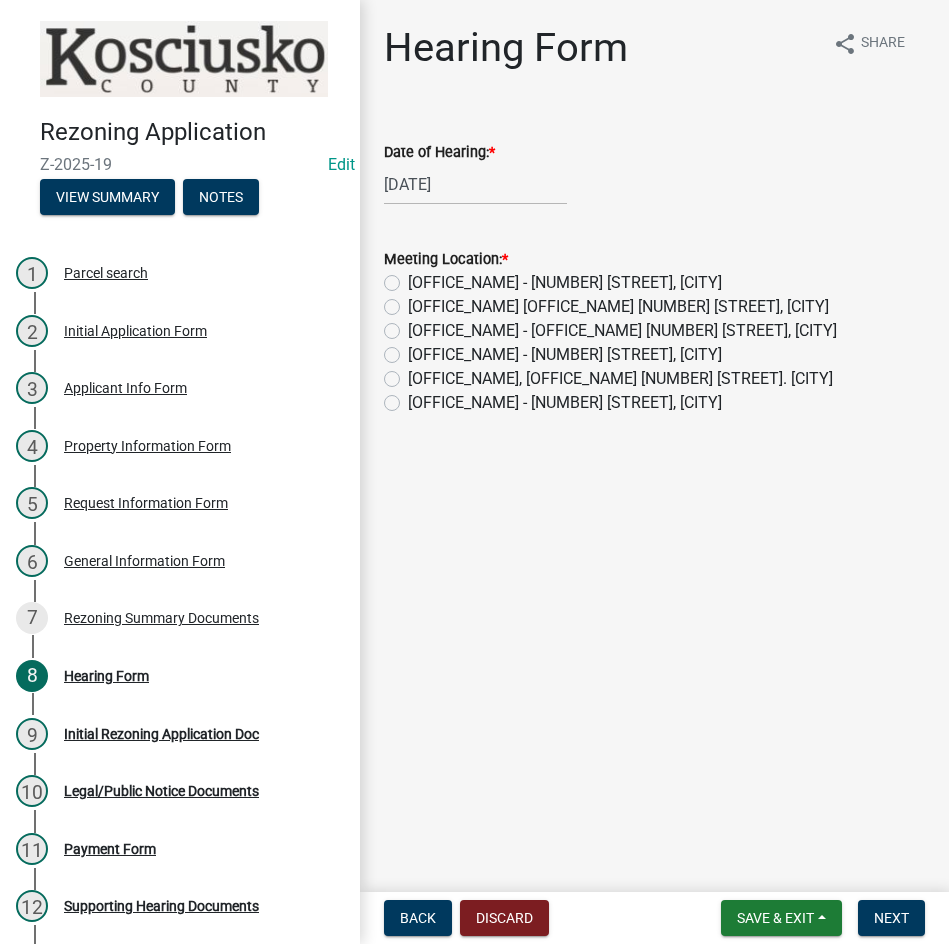 click on "[OFFICE_NAME], [OFFICE_NAME] [NUMBER] [STREET]. [CITY]" 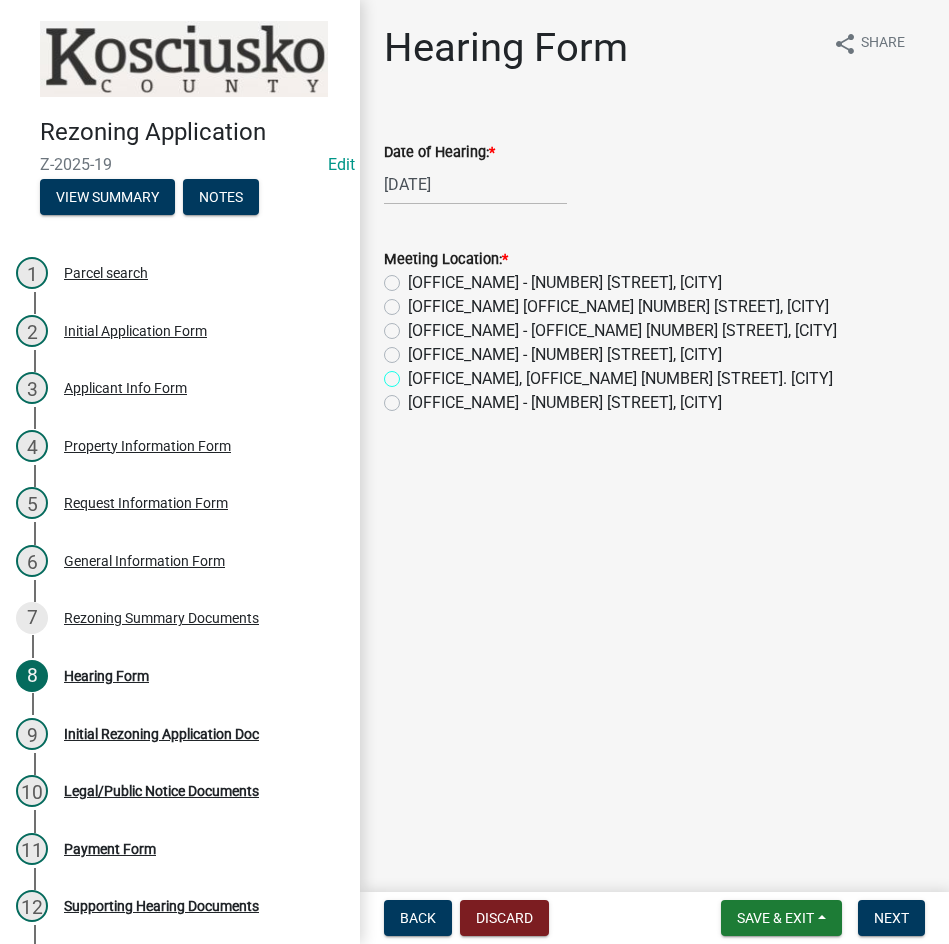 click on "[OFFICE_NAME], [OFFICE_NAME] [NUMBER] [STREET]. [CITY]" at bounding box center (414, 373) 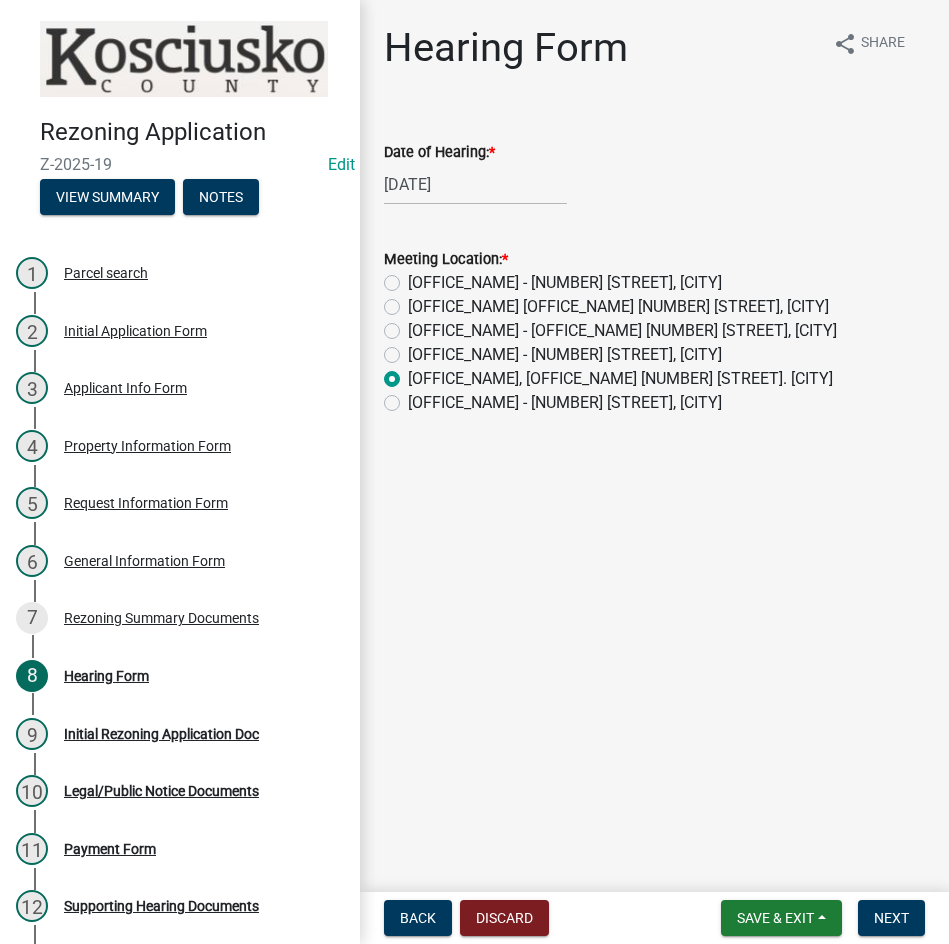 radio on "true" 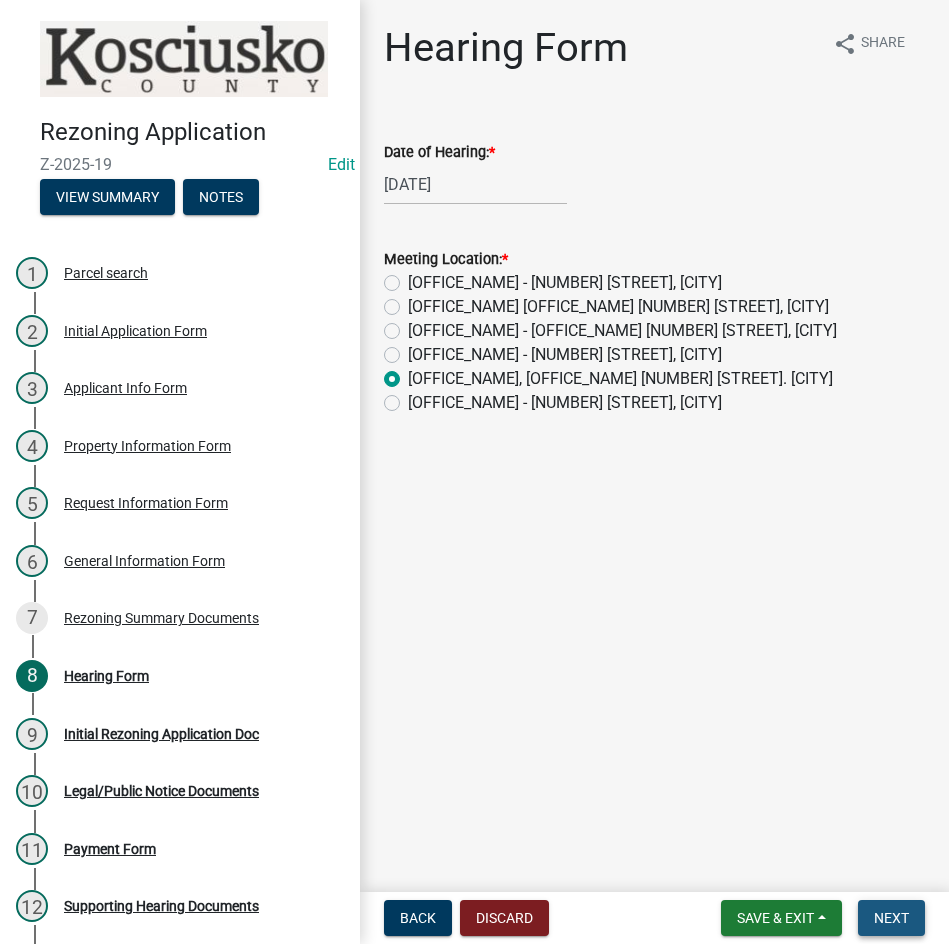 click on "Next" at bounding box center [891, 918] 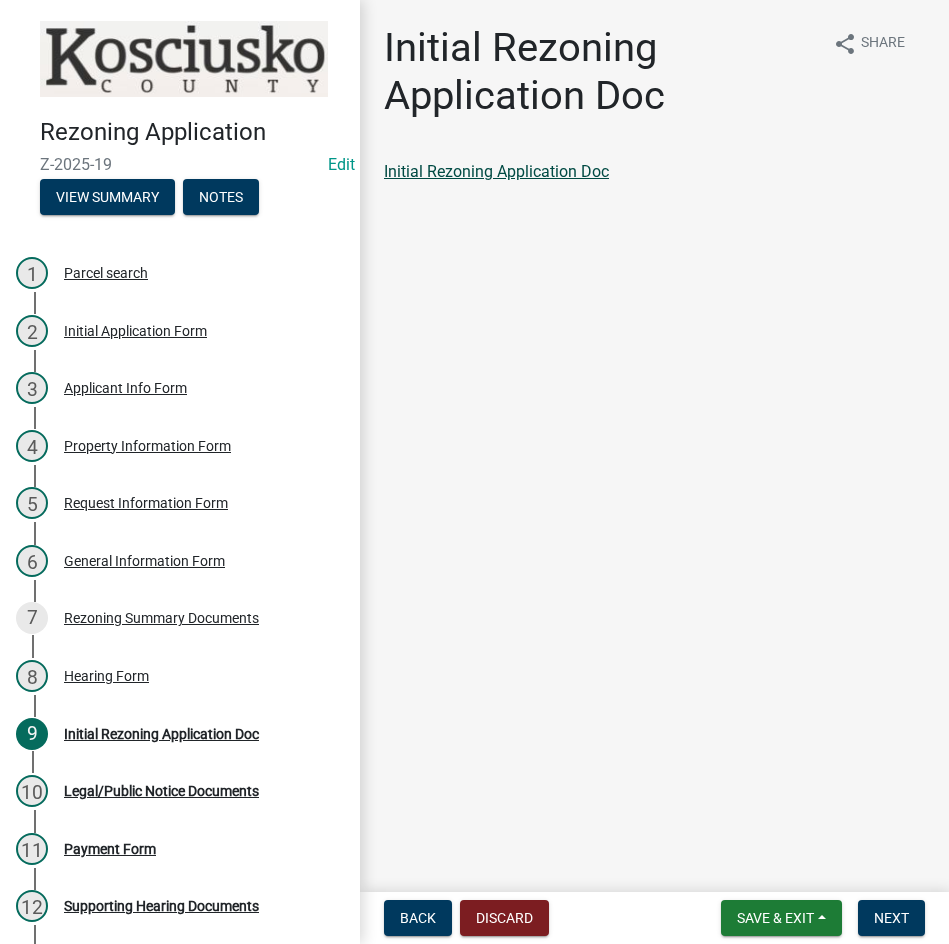 click on "Initial Rezoning Application Doc" 